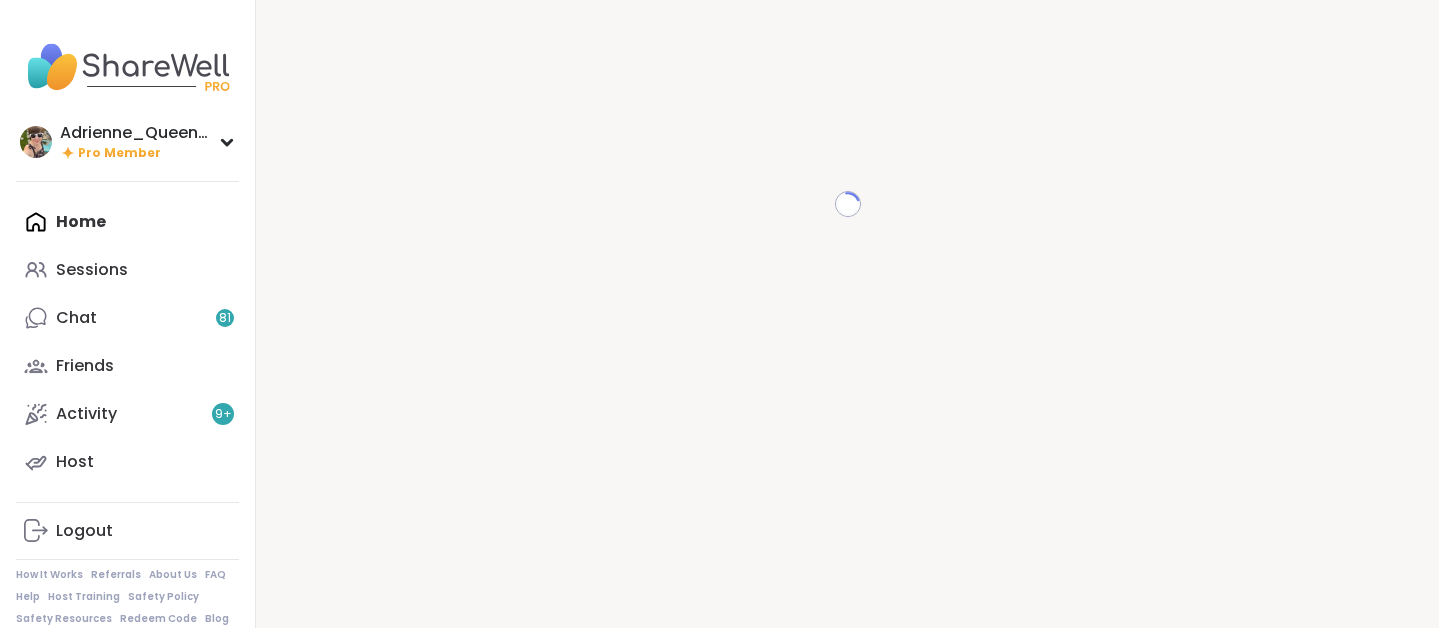 scroll, scrollTop: 0, scrollLeft: 0, axis: both 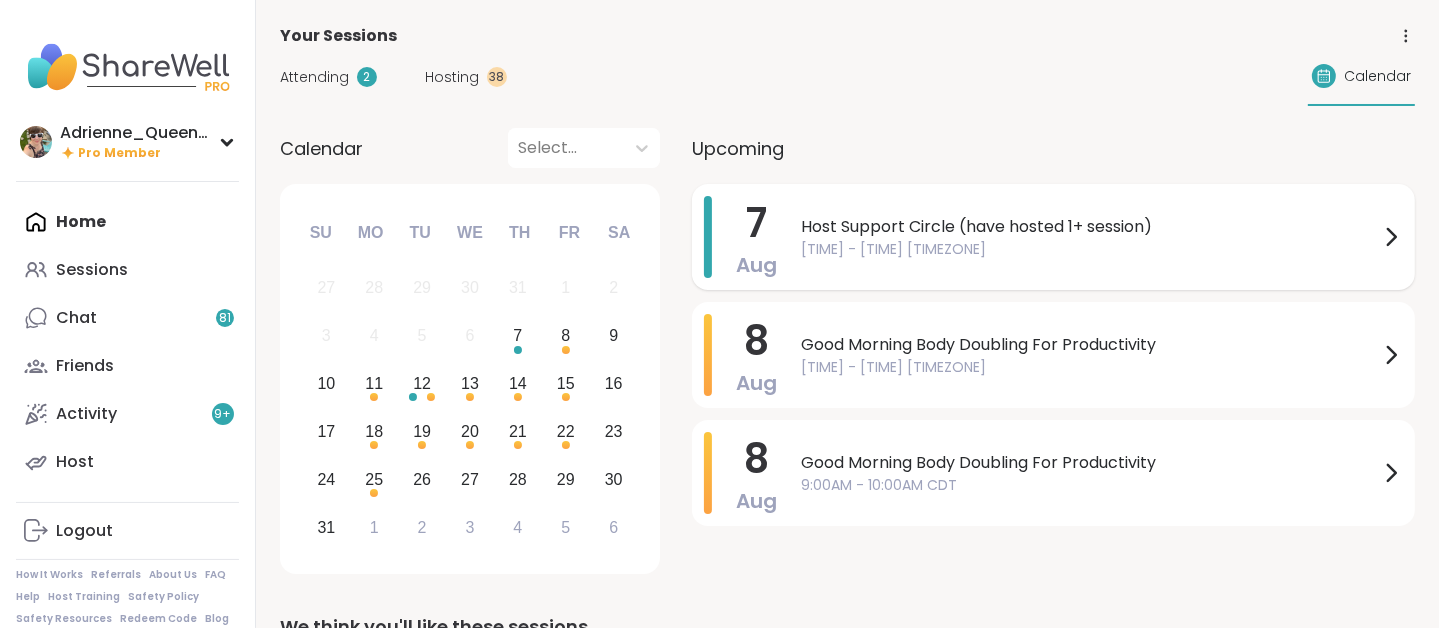 click on "Host Support Circle (have hosted 1+ session)" at bounding box center [1090, 227] 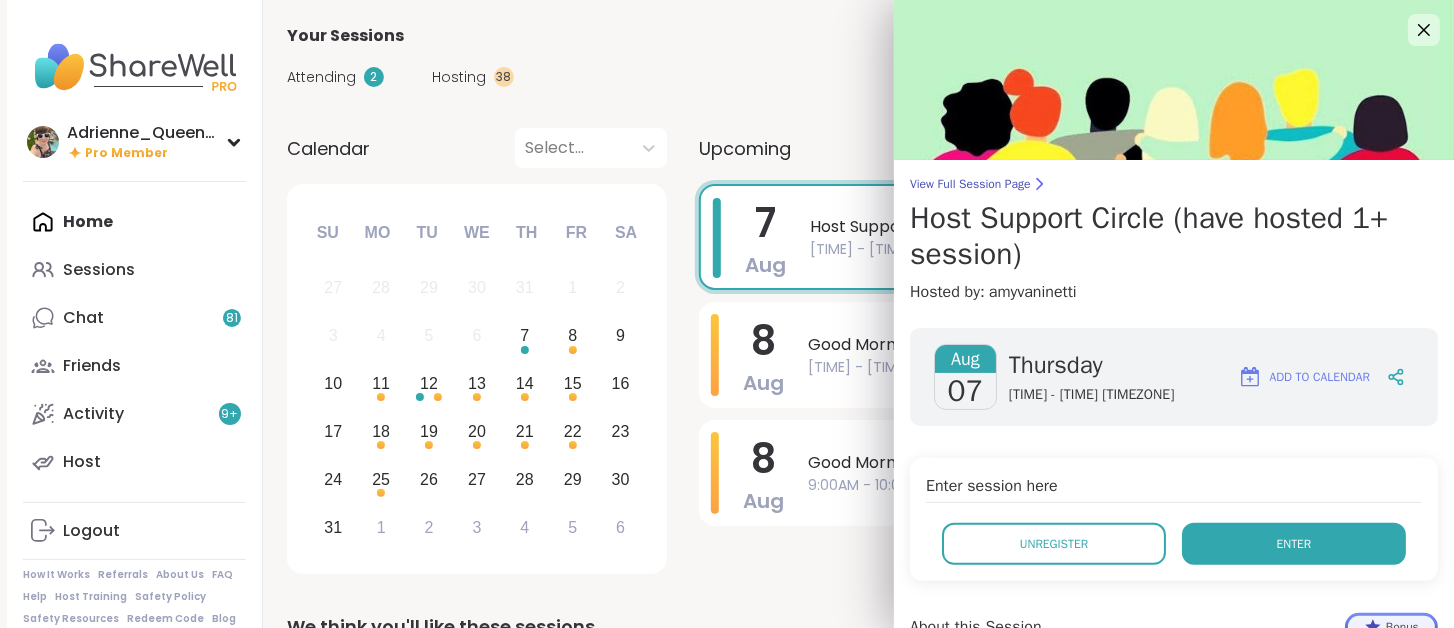 click on "Enter" at bounding box center (1294, 544) 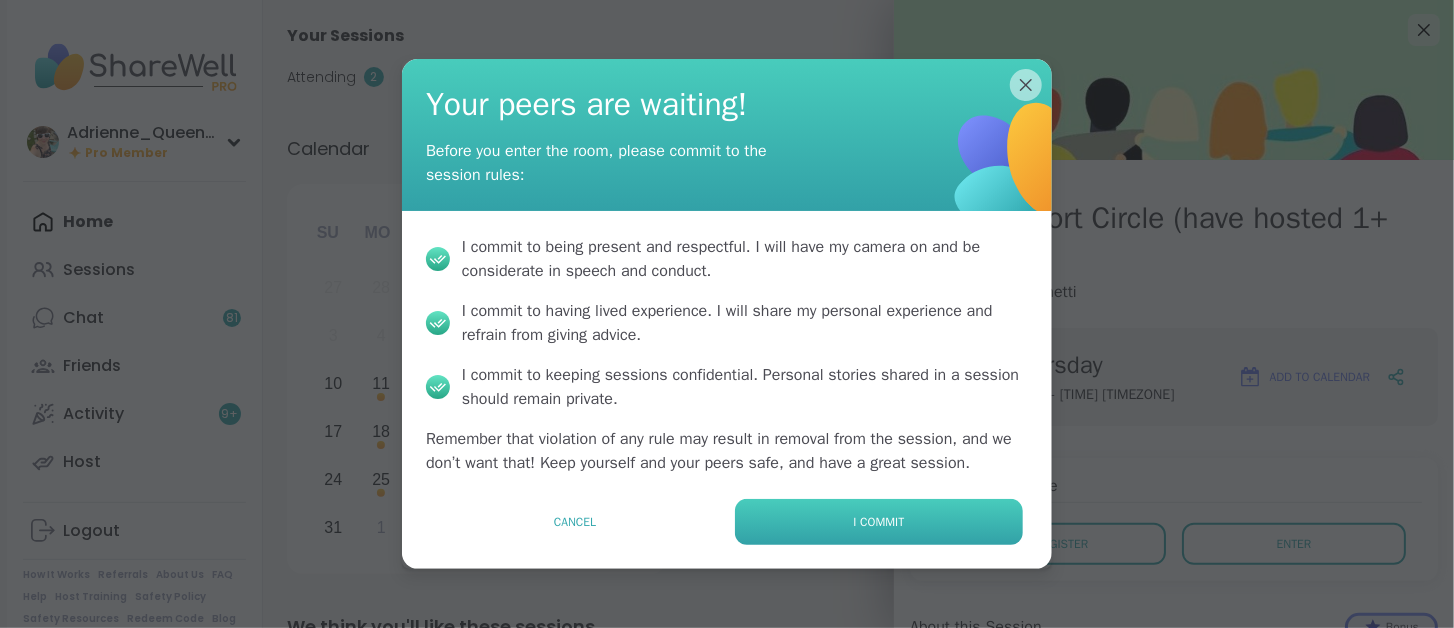 click on "I commit" at bounding box center (879, 522) 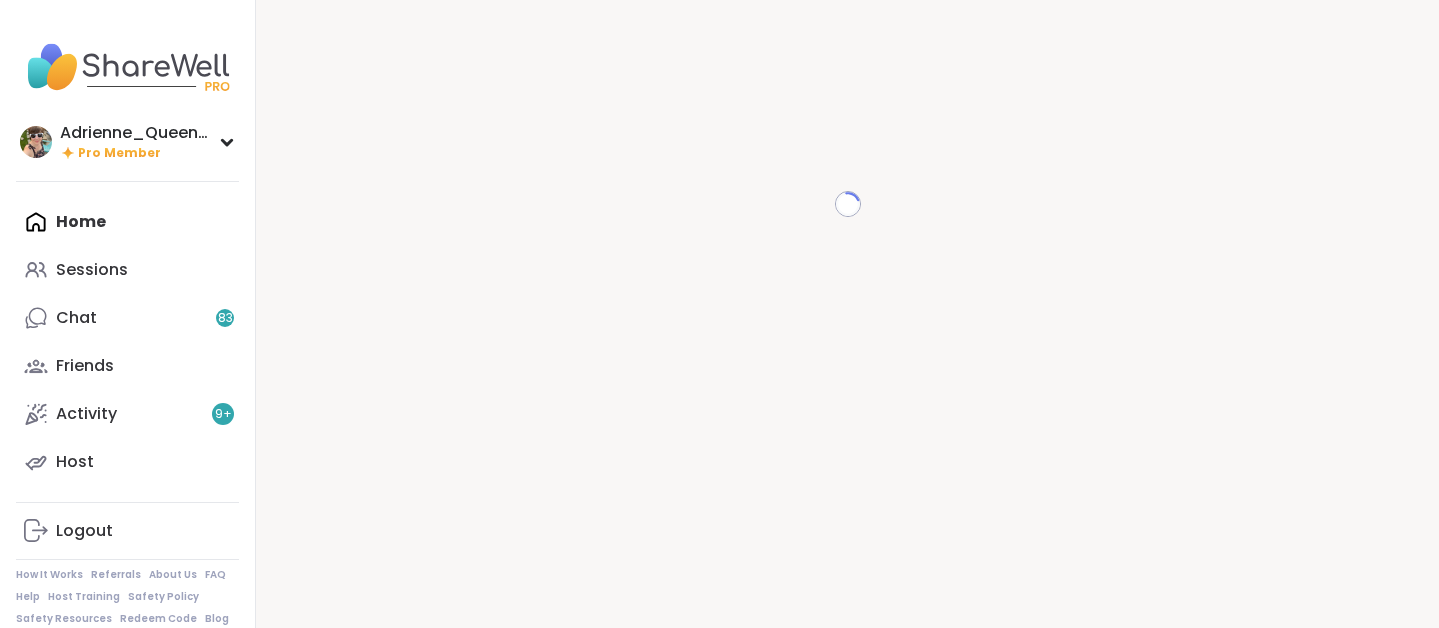 scroll, scrollTop: 0, scrollLeft: 0, axis: both 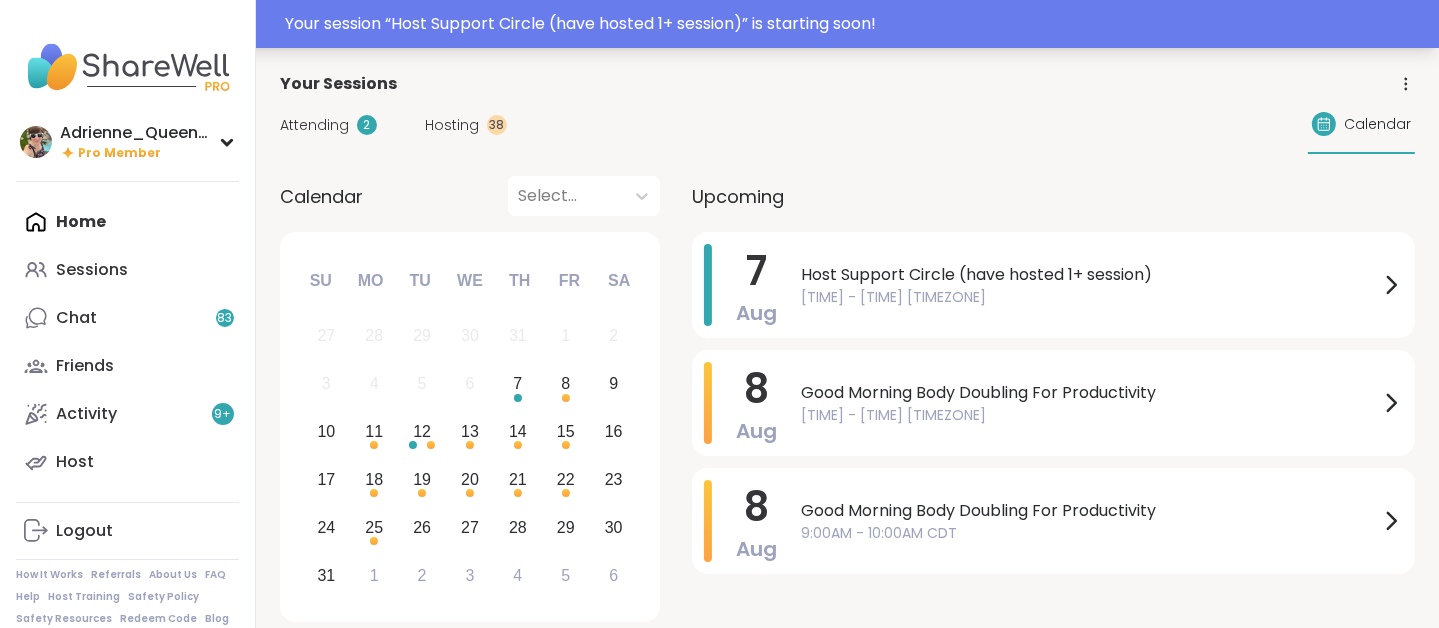 click on "Your session “ Host Support Circle (have hosted 1+ session) ” is starting soon!" at bounding box center [856, 24] 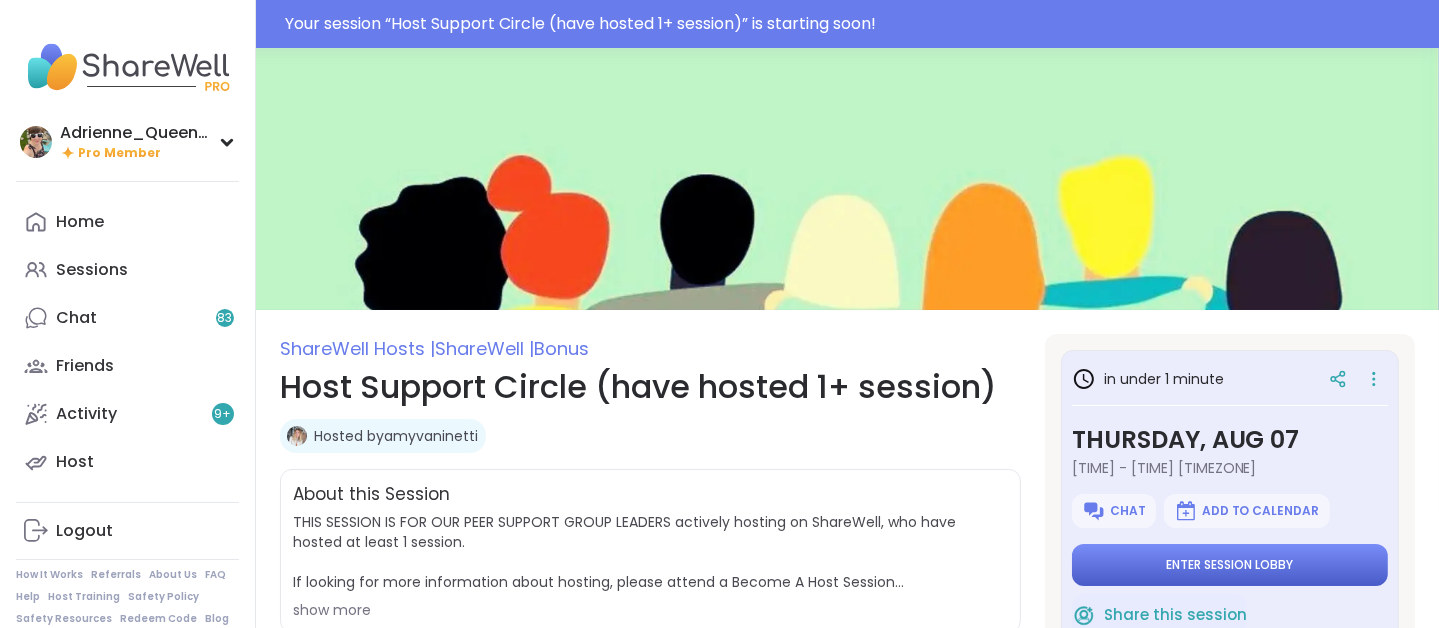 click on "Enter session lobby" at bounding box center [1229, 565] 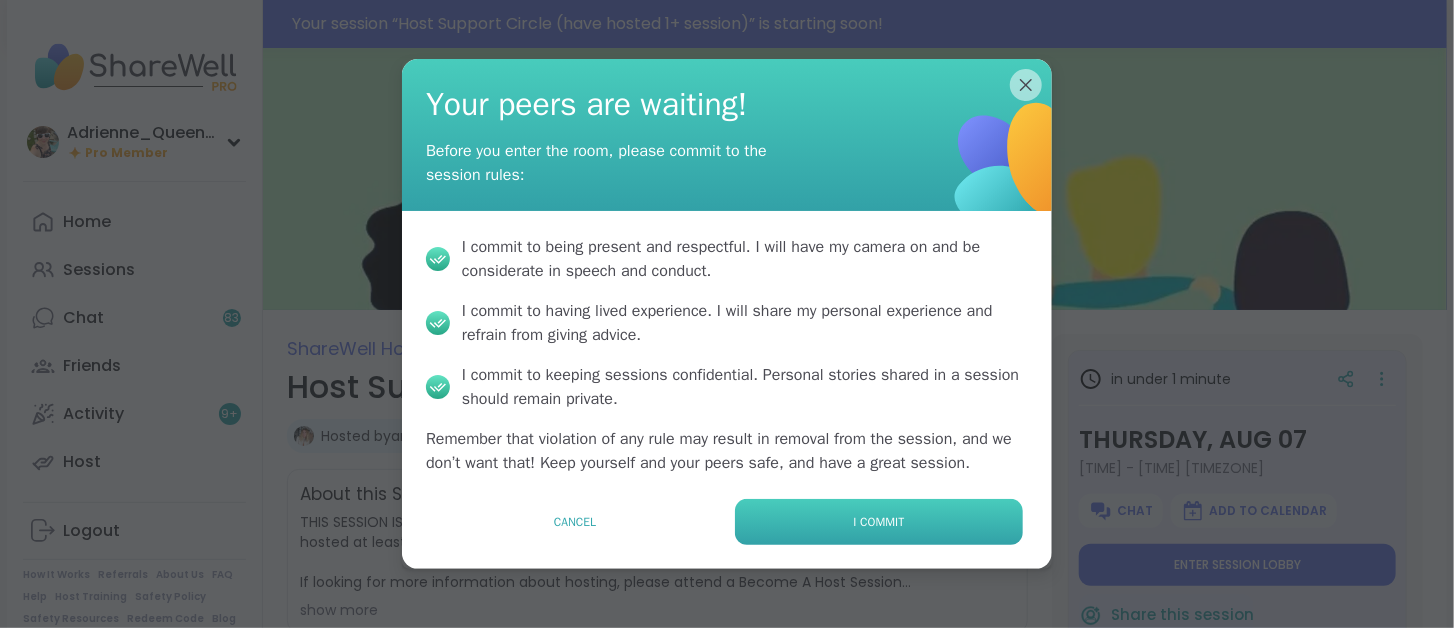 click on "I commit" at bounding box center [879, 522] 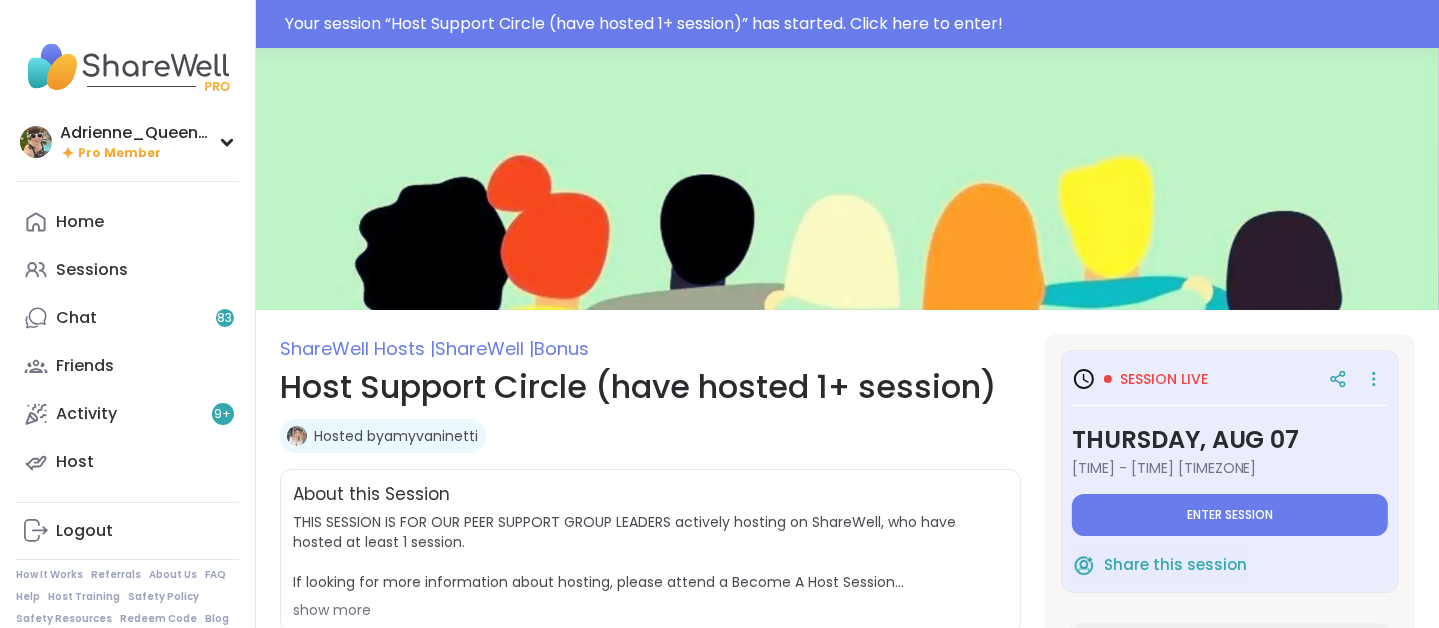 type on "*" 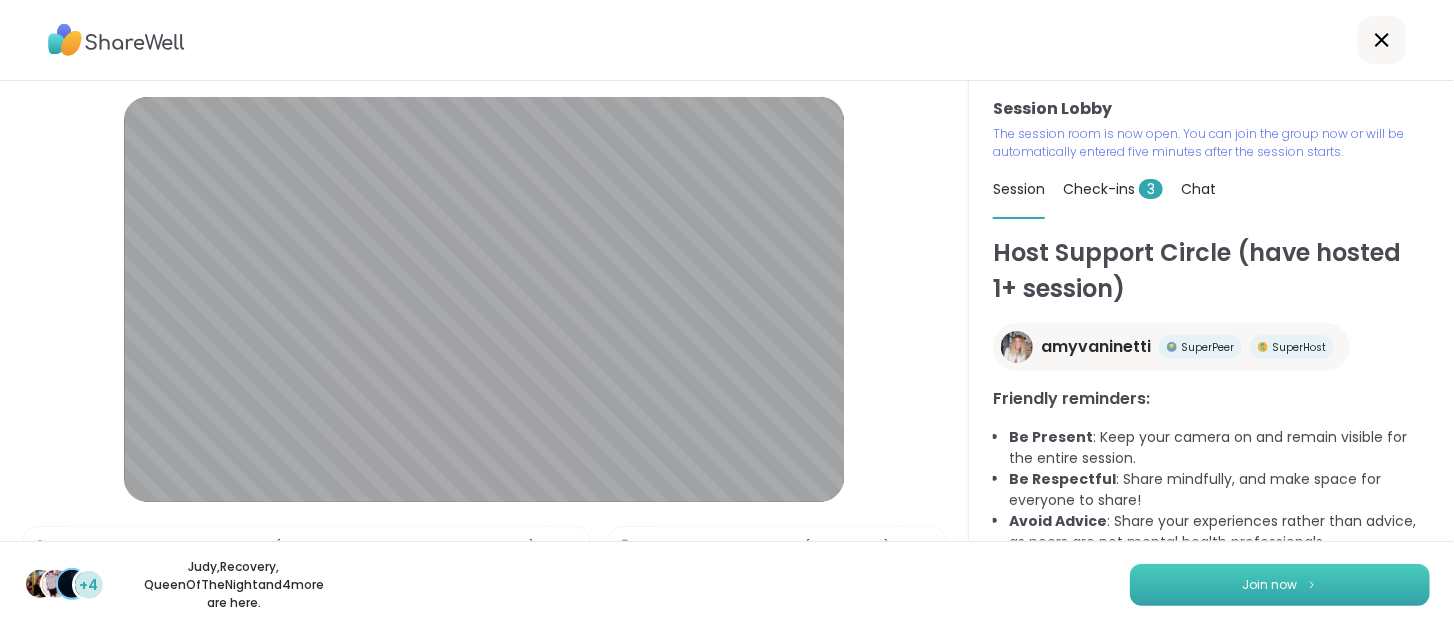 click on "Join now" at bounding box center [1280, 585] 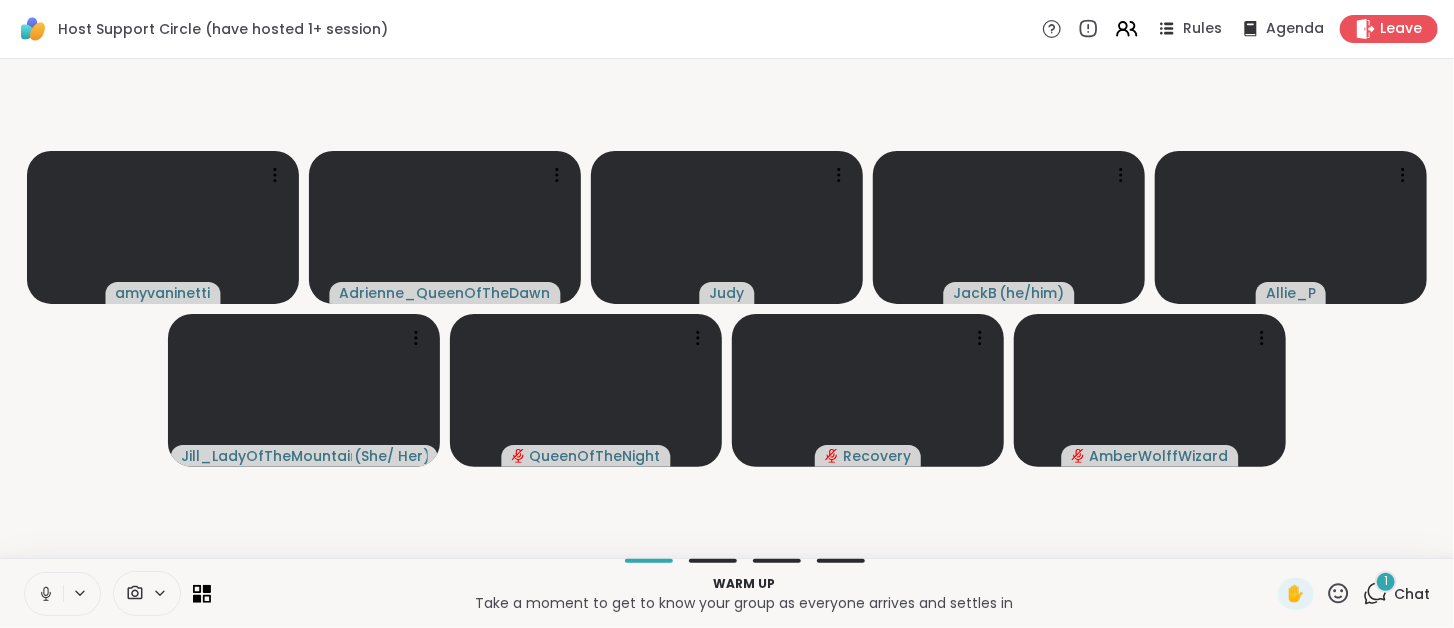 click 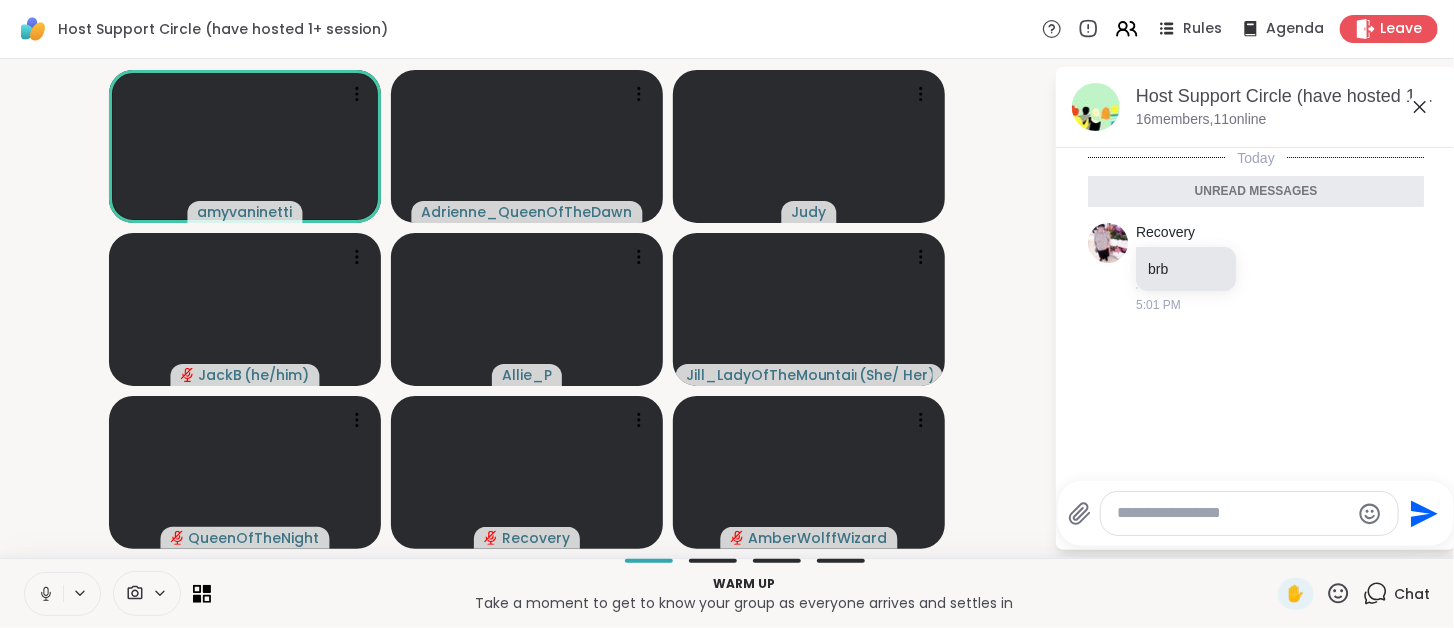 click 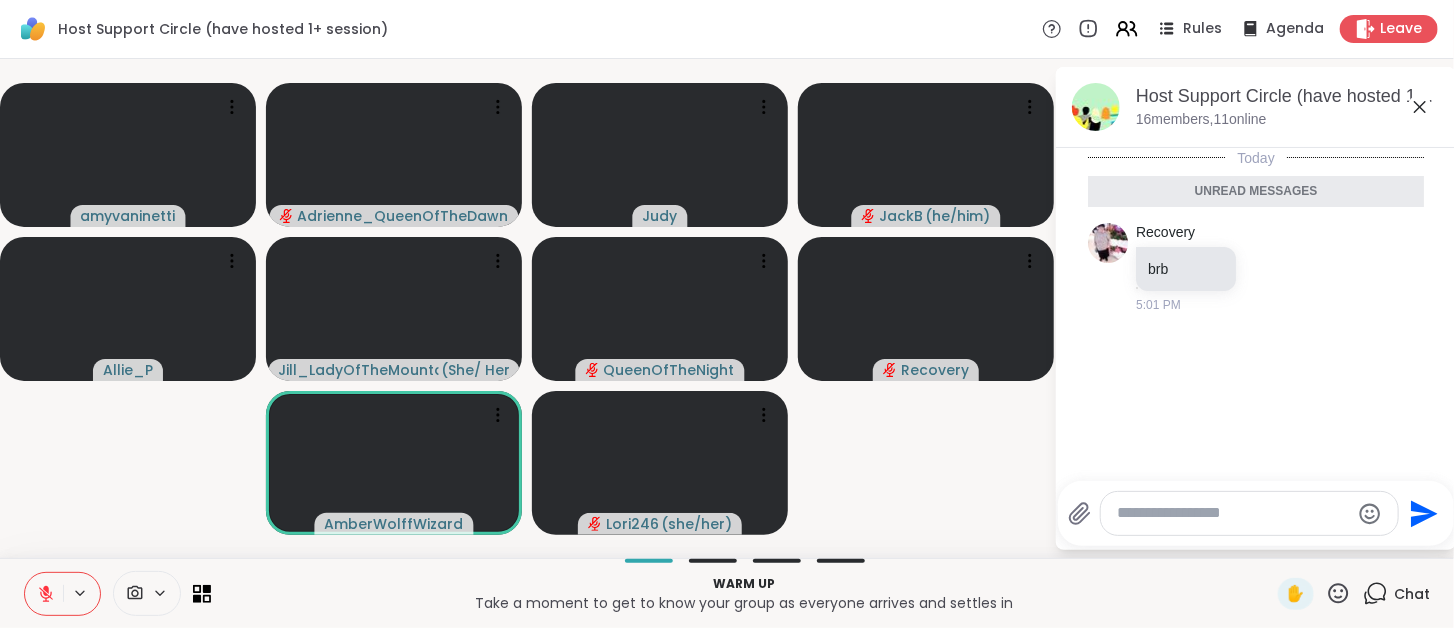 click 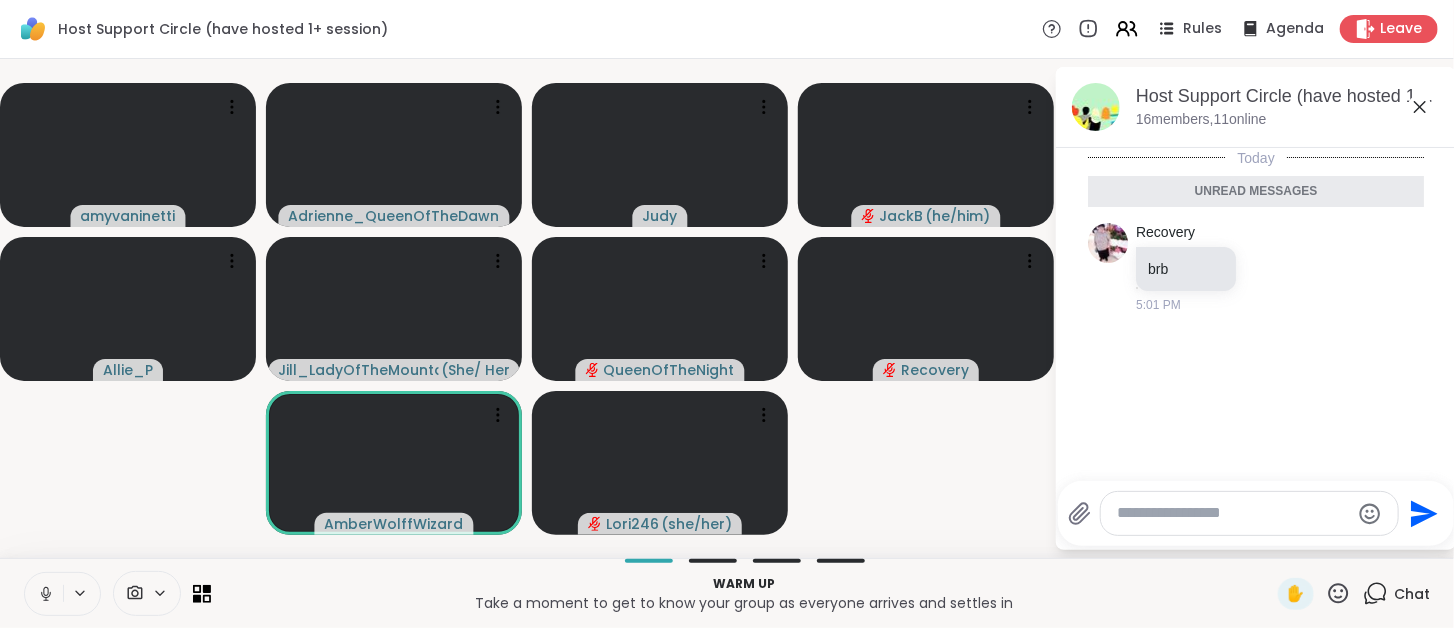click 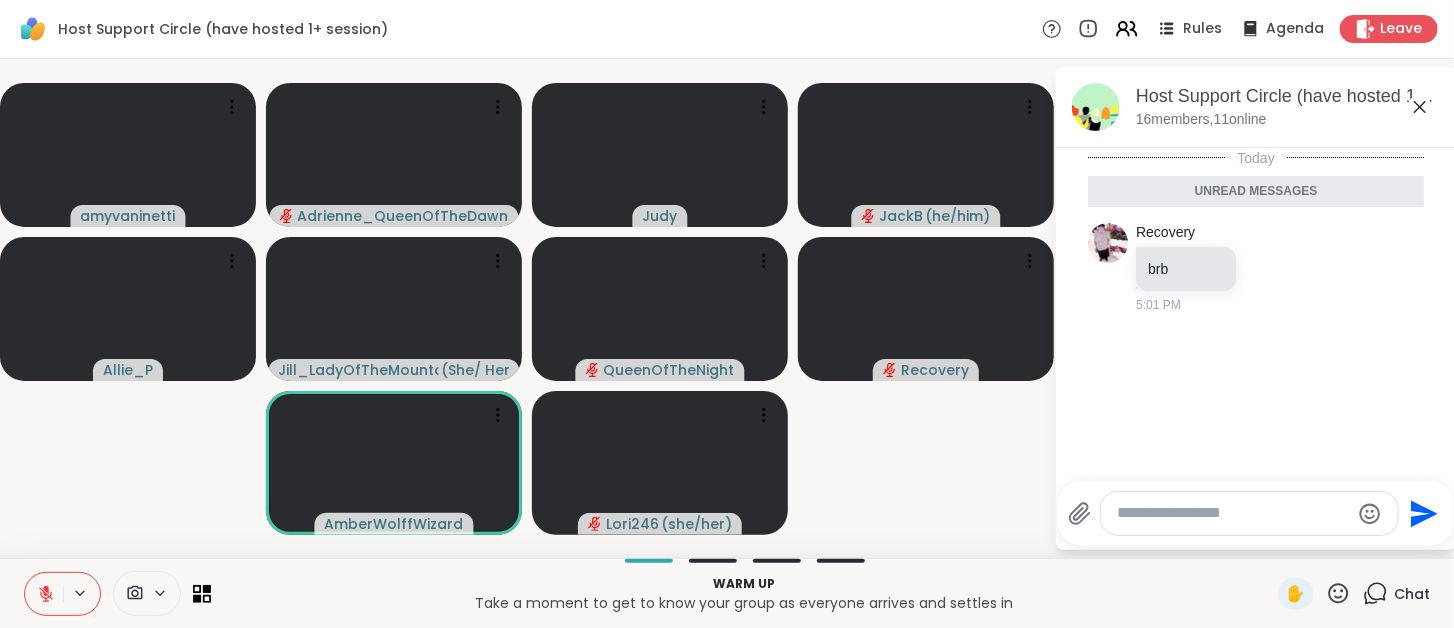 click 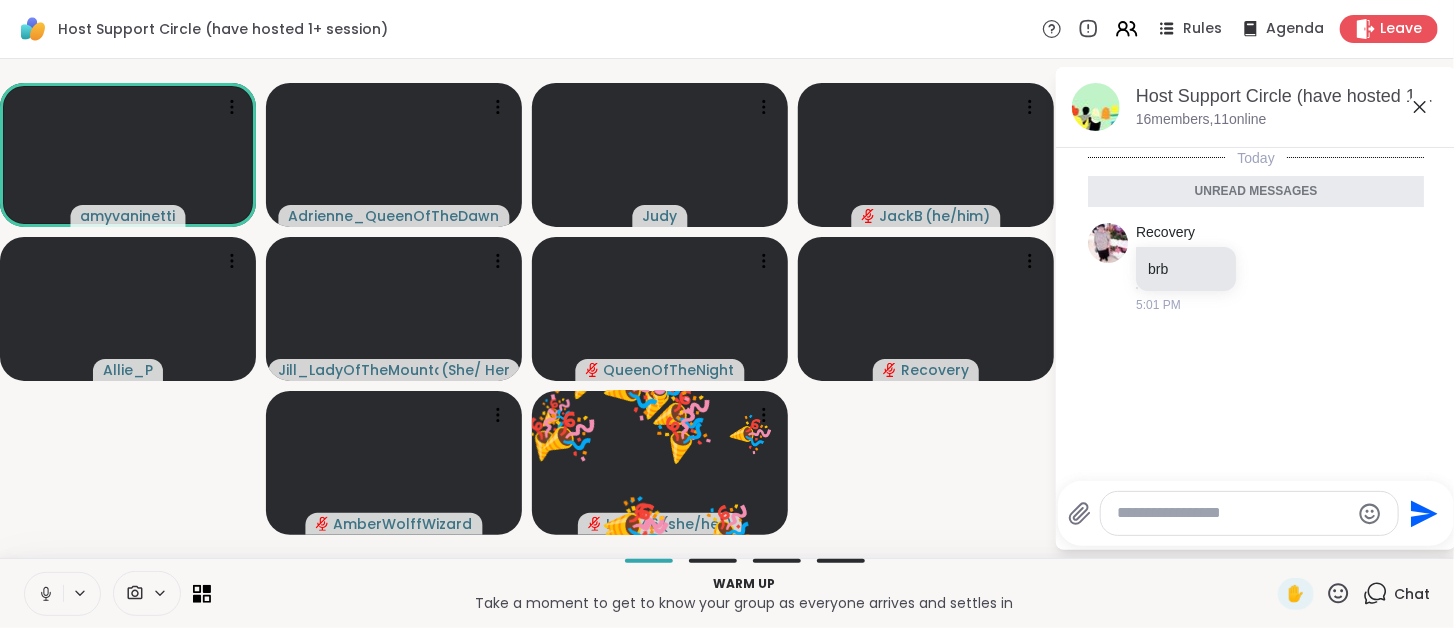 click 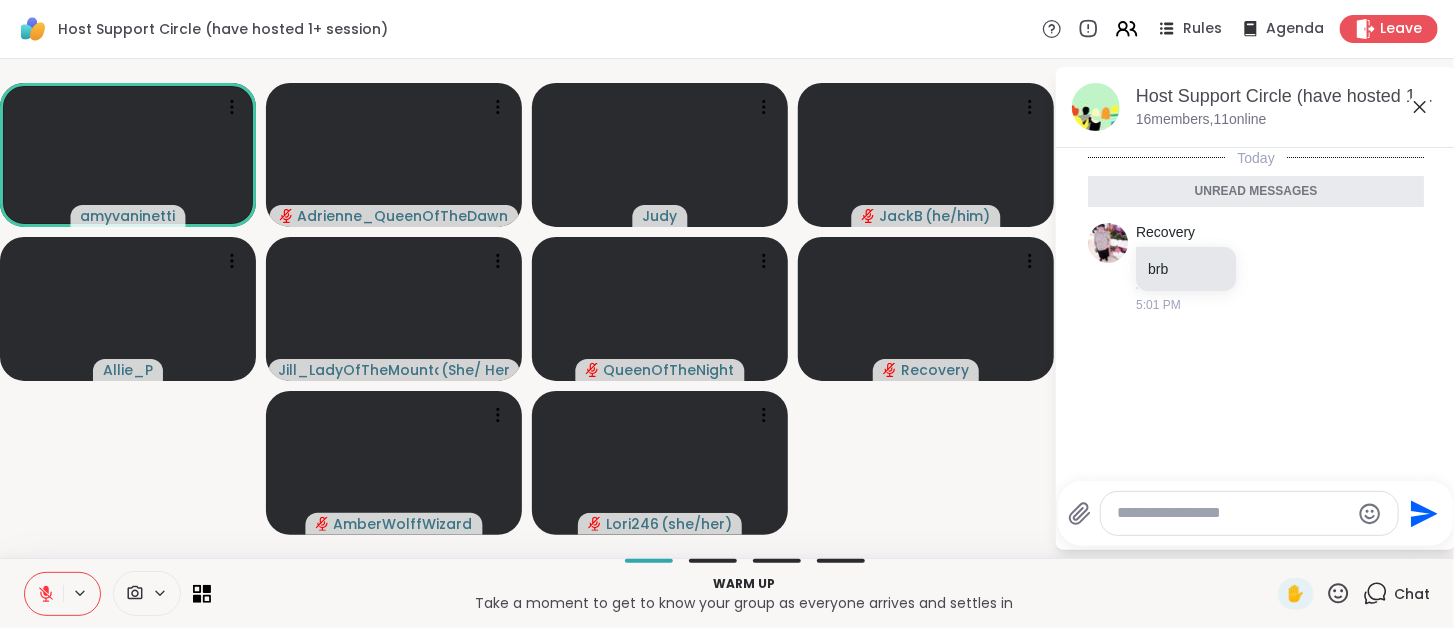click 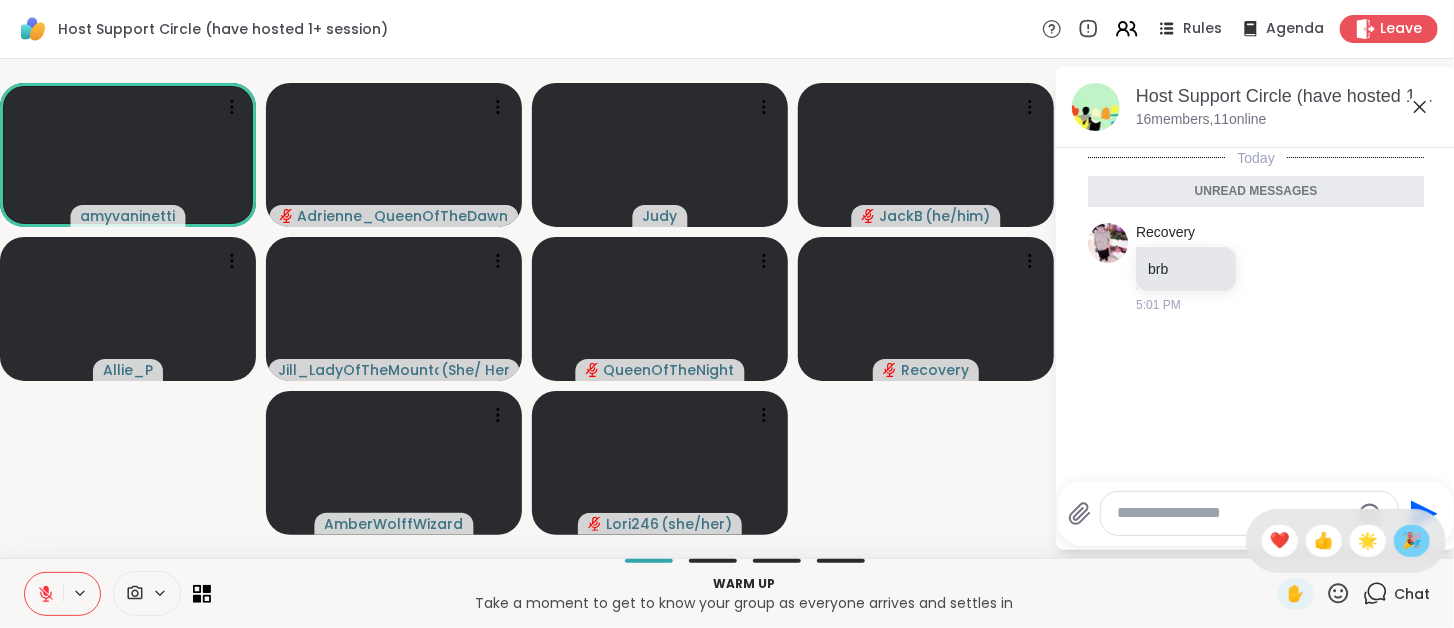 click on "🎉" at bounding box center [1412, 541] 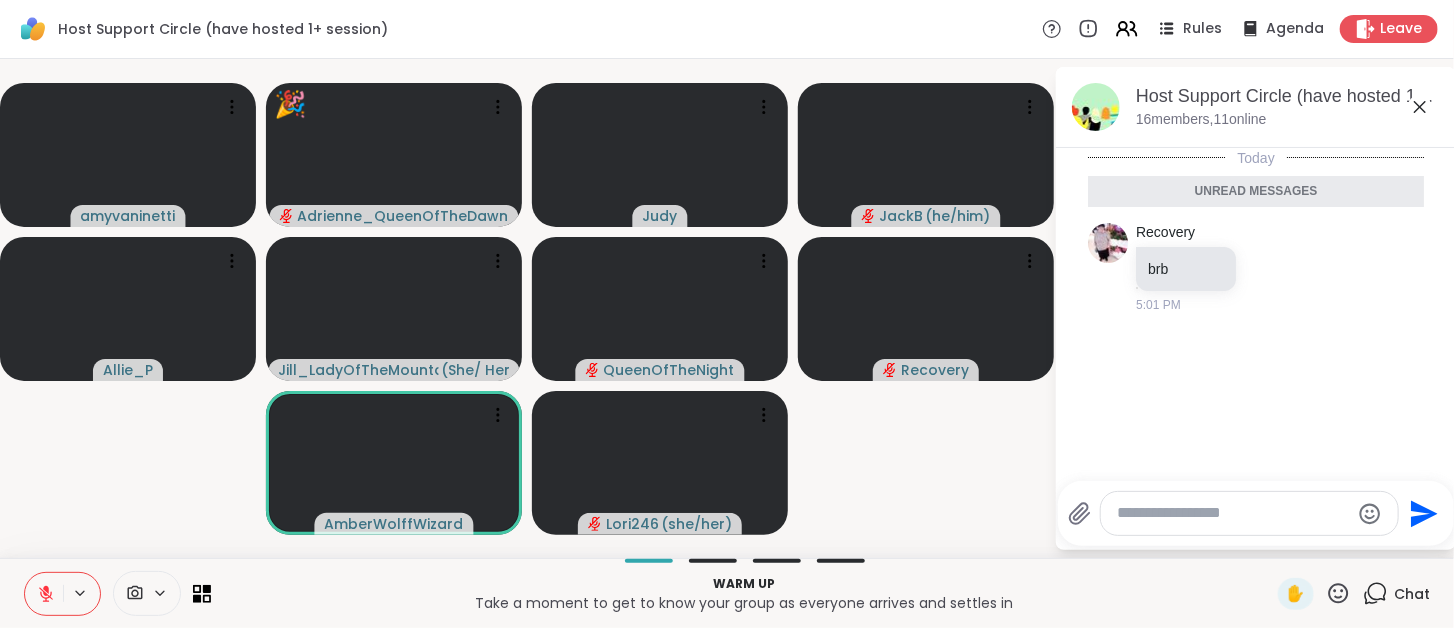 click 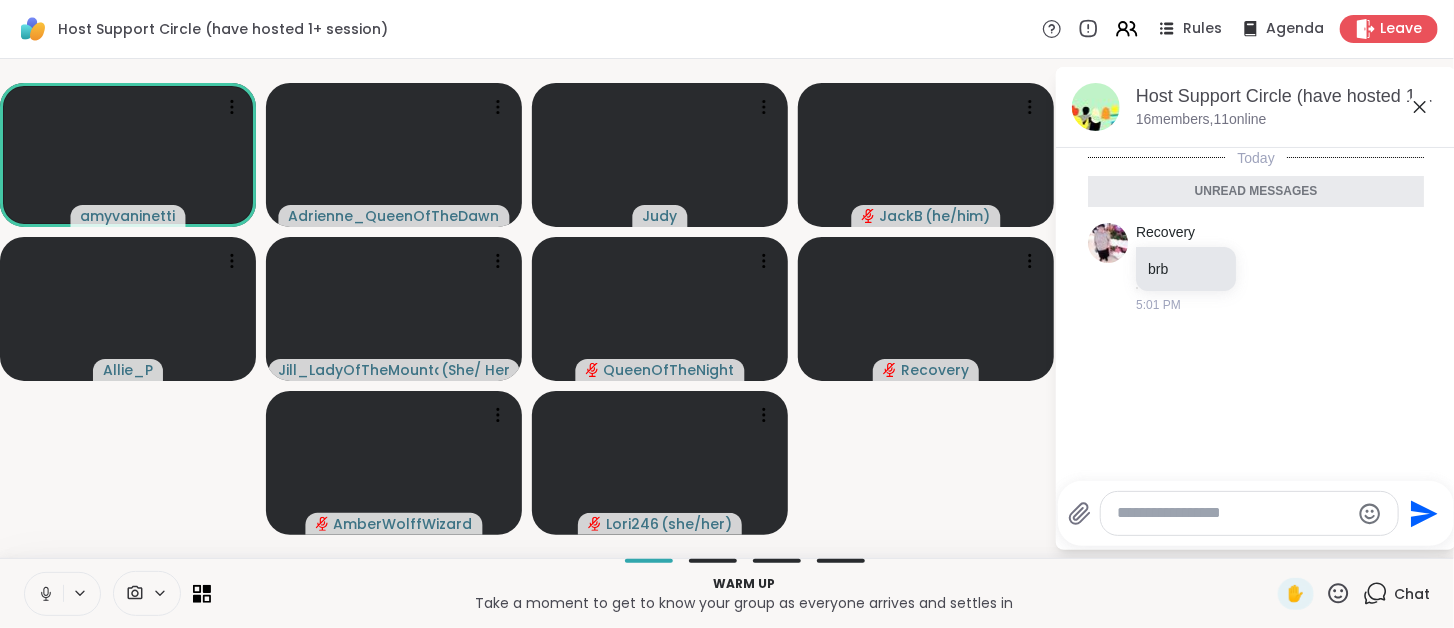 click 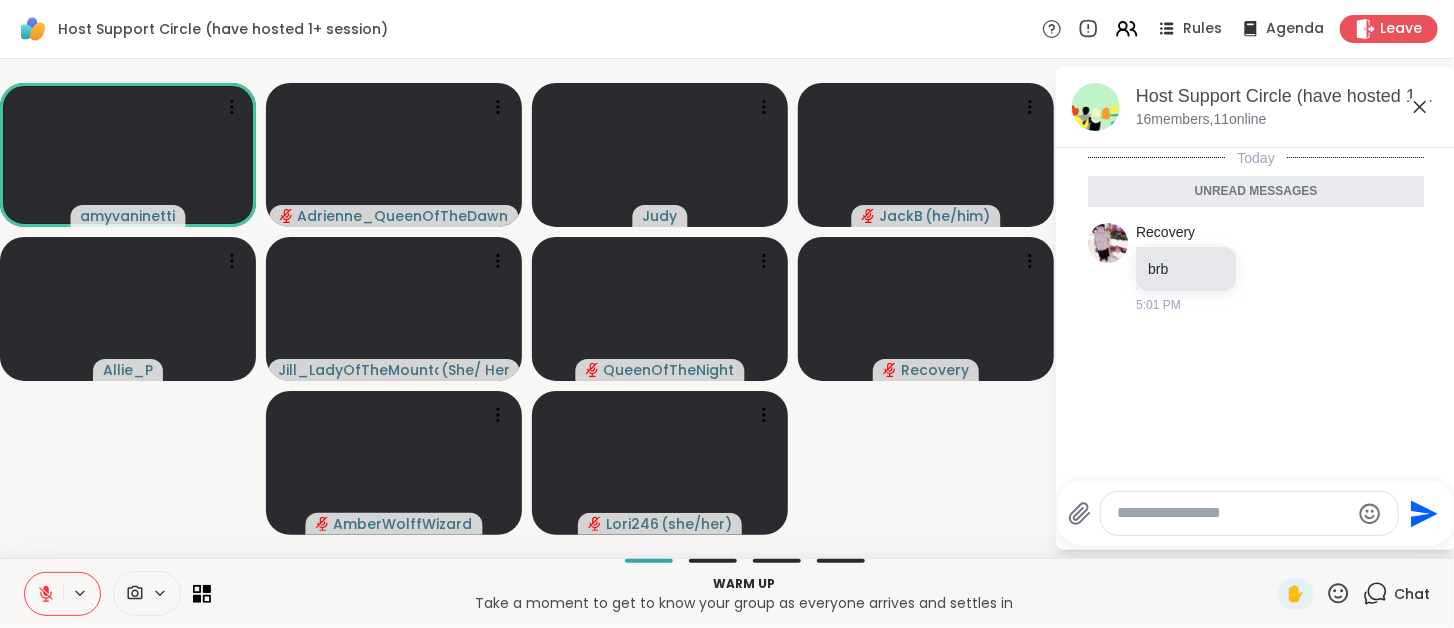 click 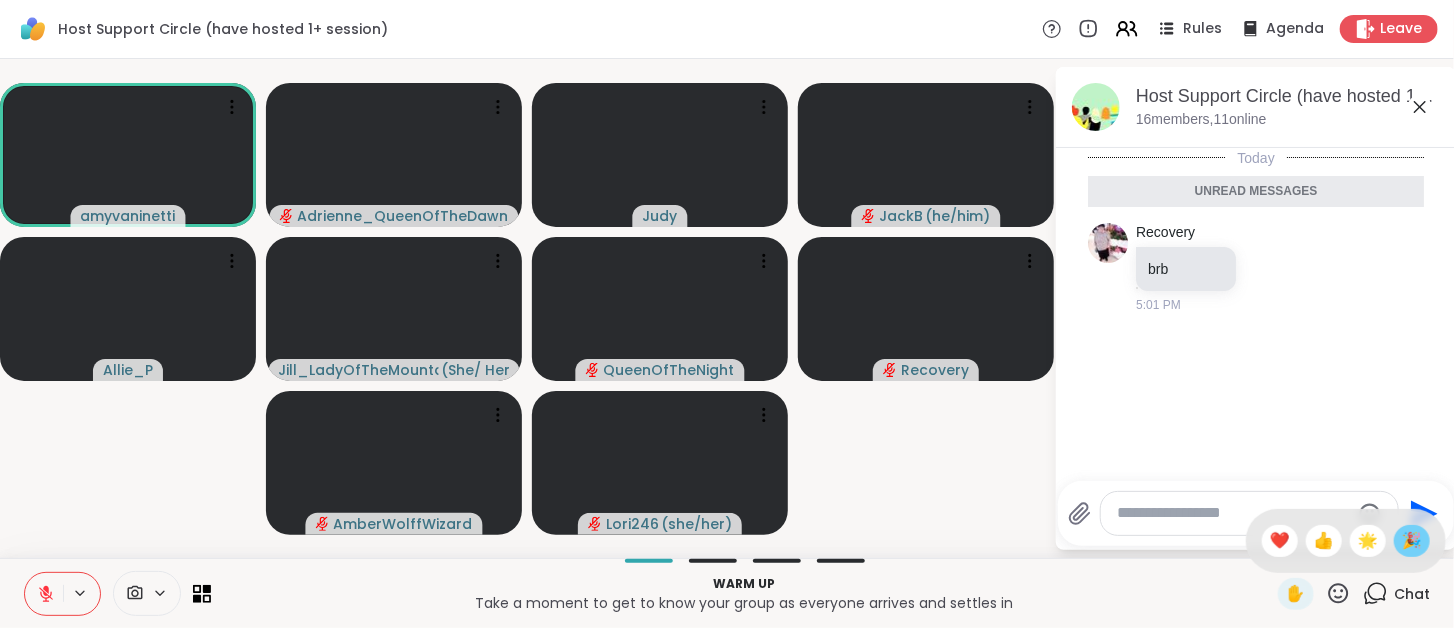 click on "🎉" at bounding box center [1412, 541] 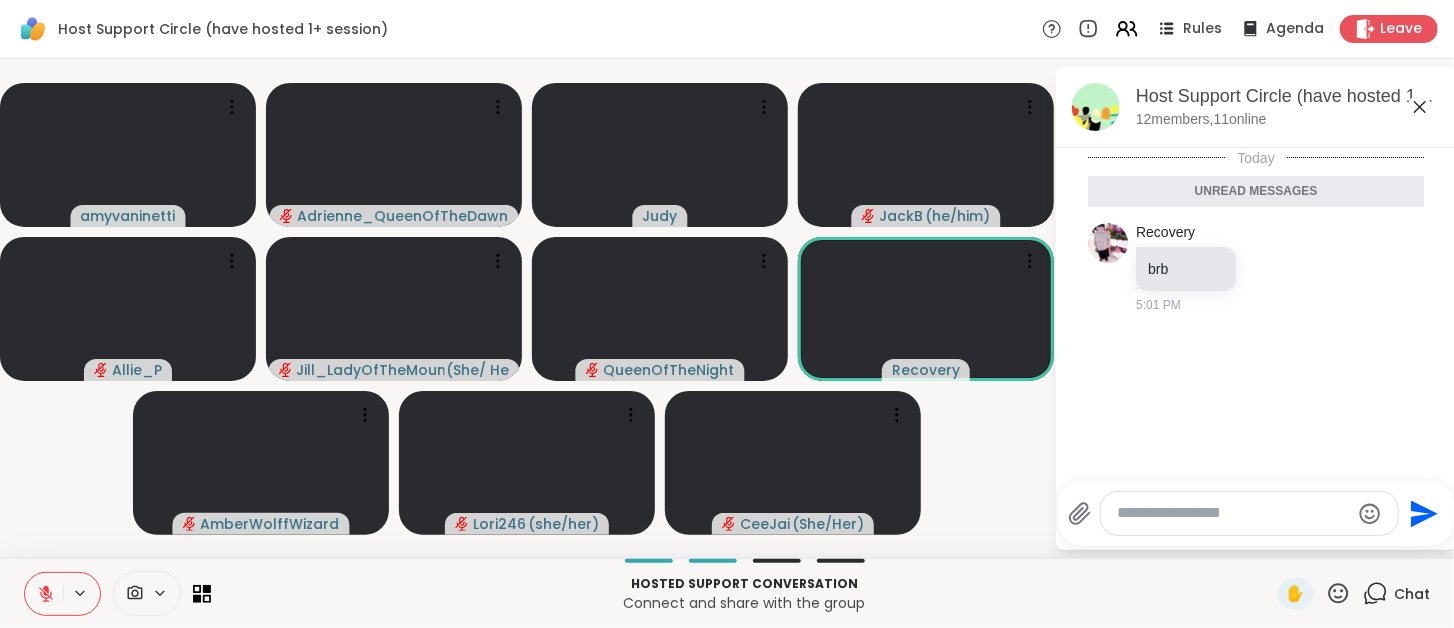 click 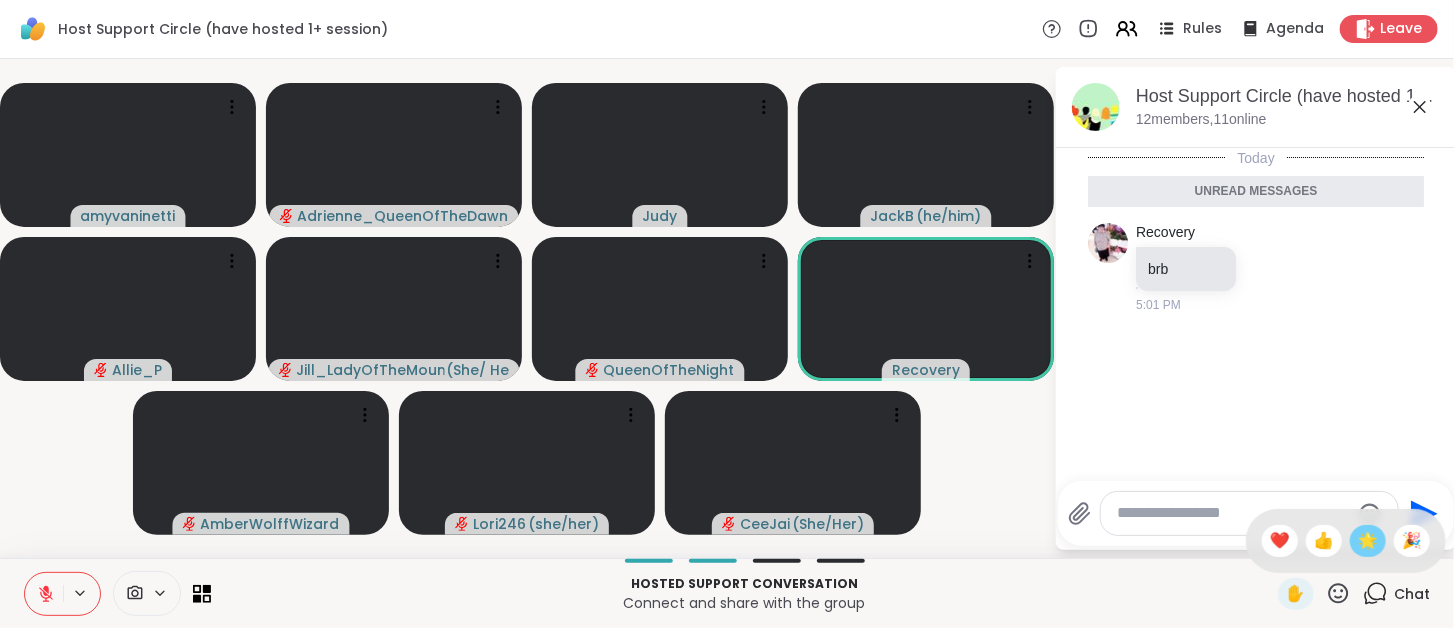 click on "🌟" at bounding box center (1368, 541) 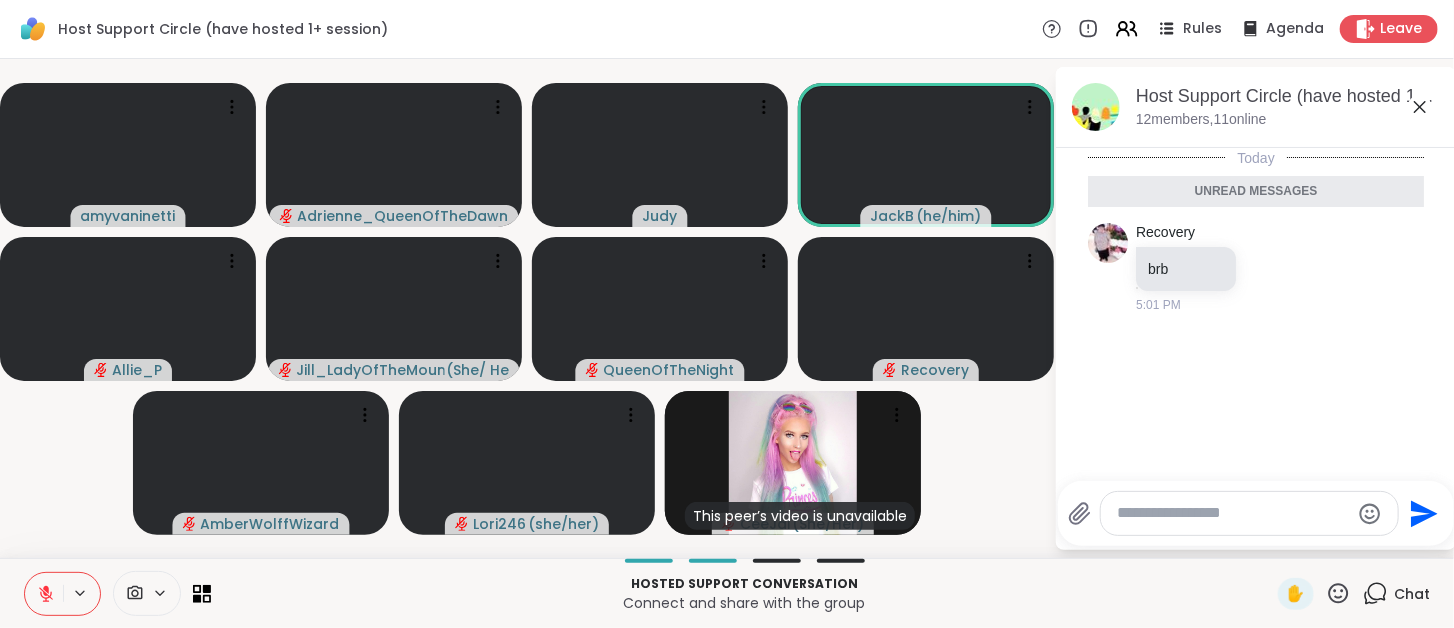 click 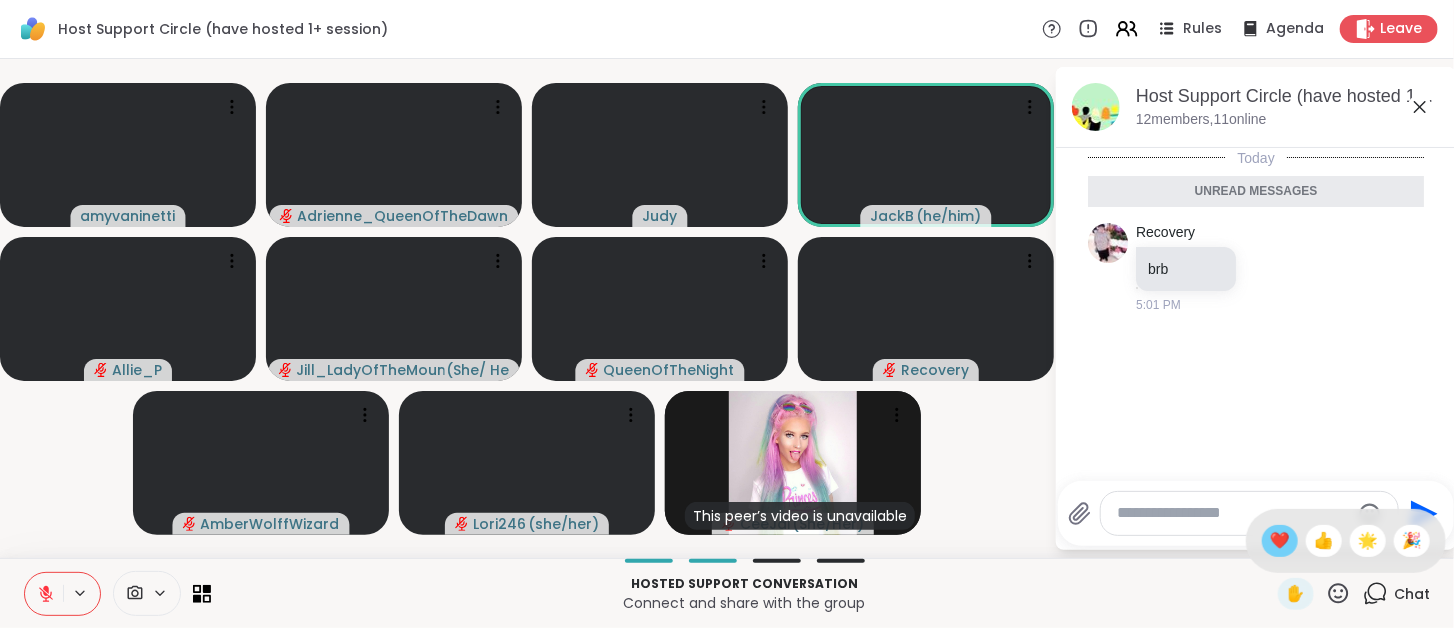 click on "❤️" at bounding box center [1280, 541] 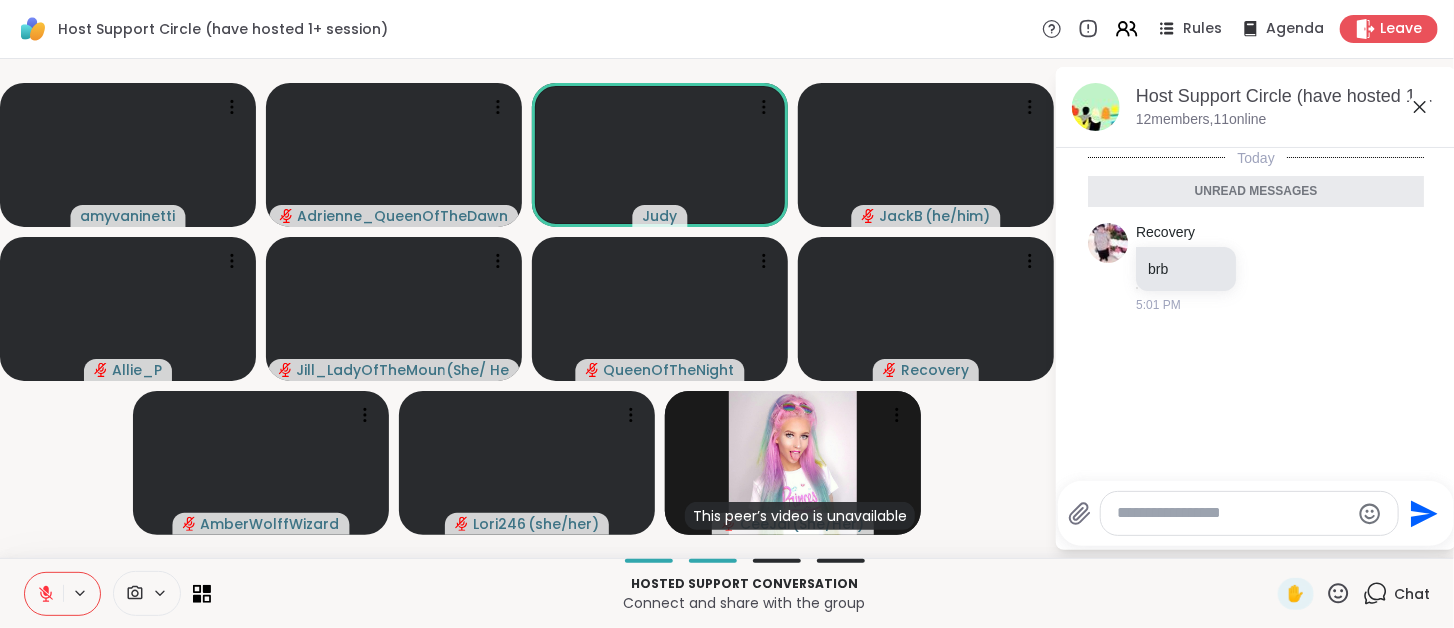 click 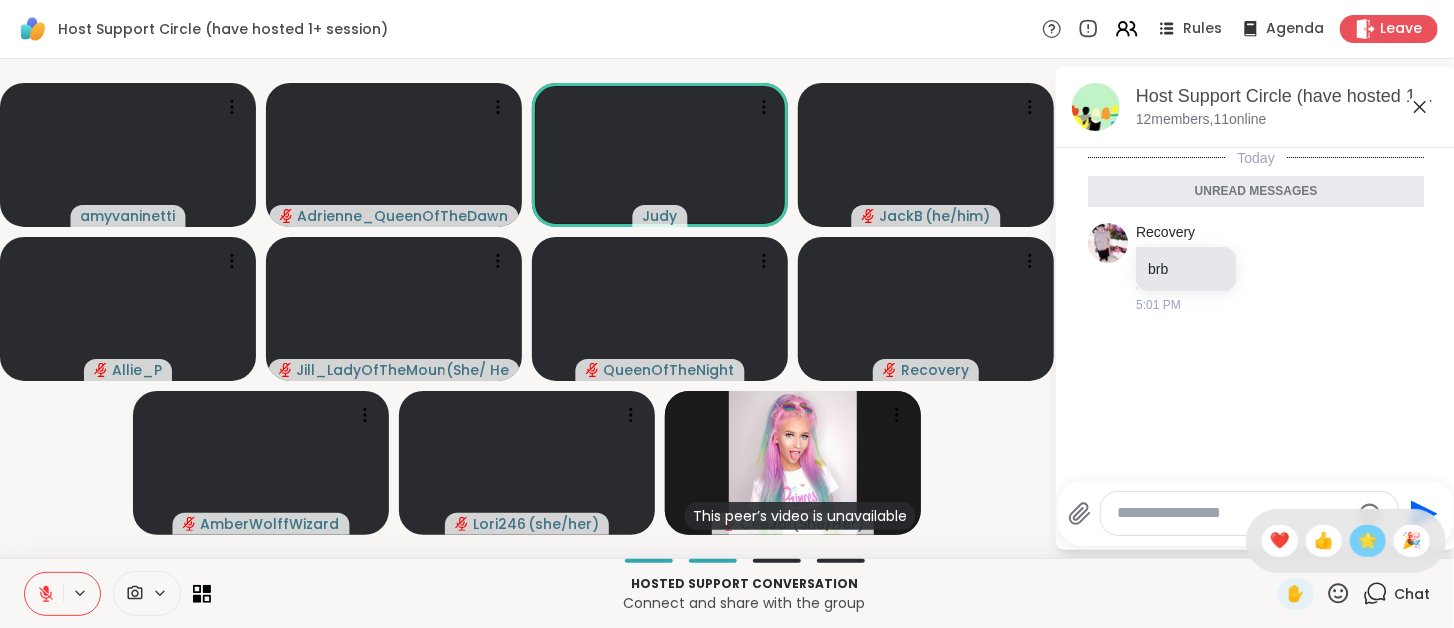 click on "🌟" at bounding box center (1368, 541) 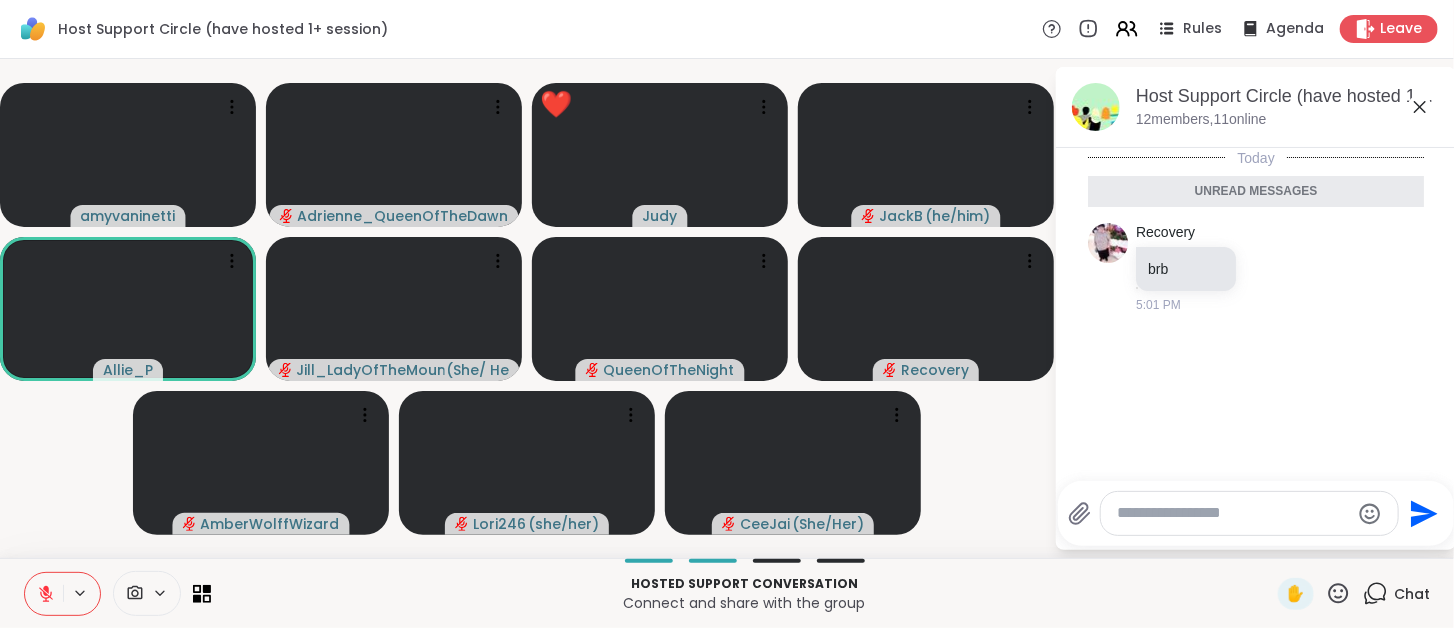 click at bounding box center [1233, 513] 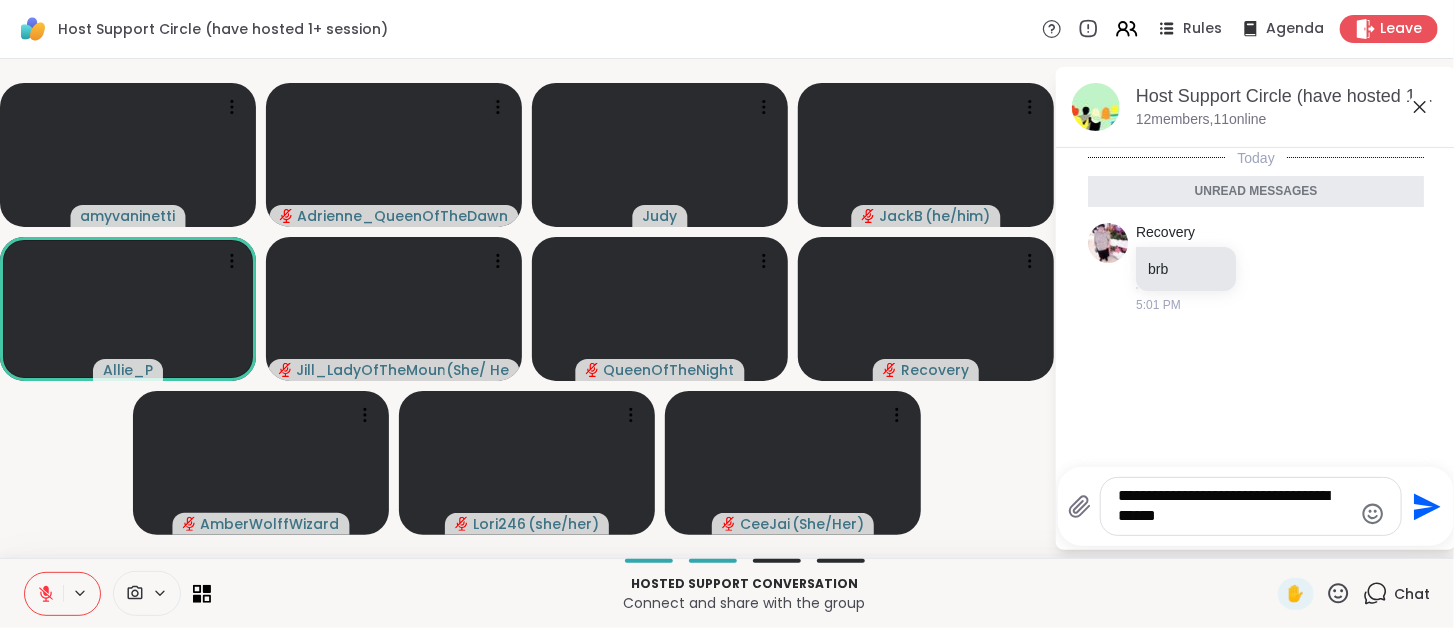 type on "**********" 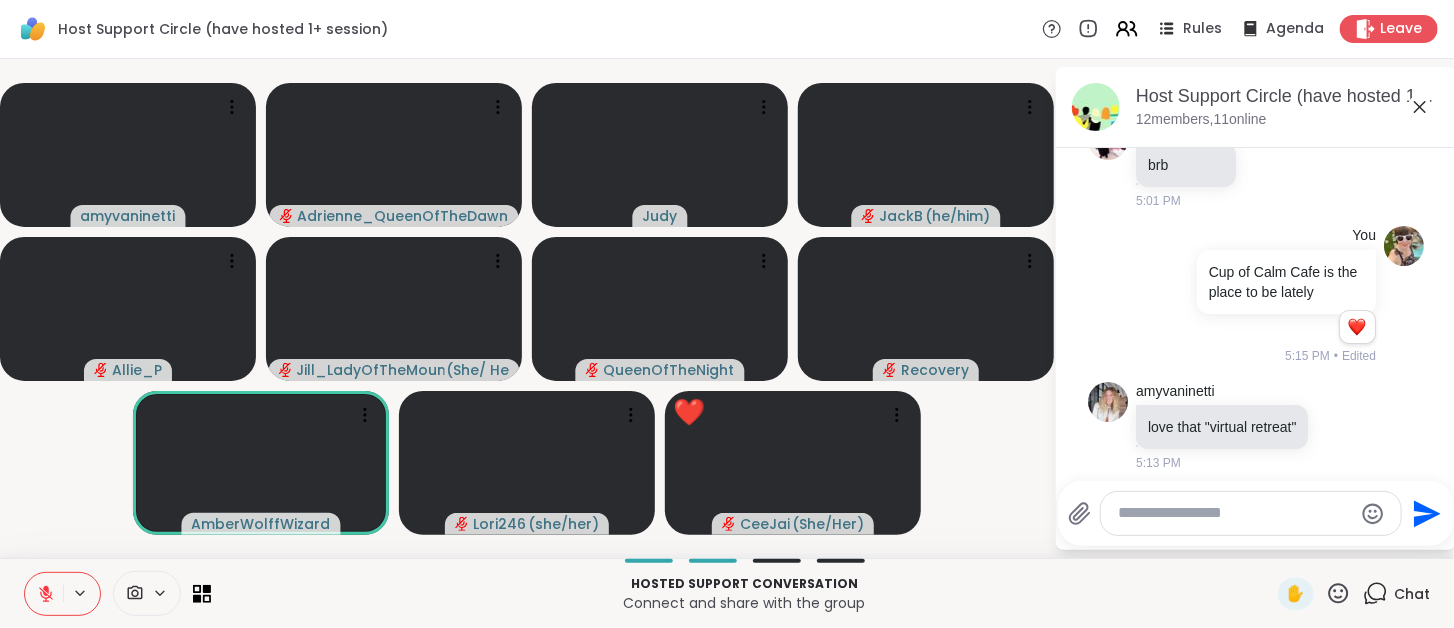 scroll, scrollTop: 327, scrollLeft: 0, axis: vertical 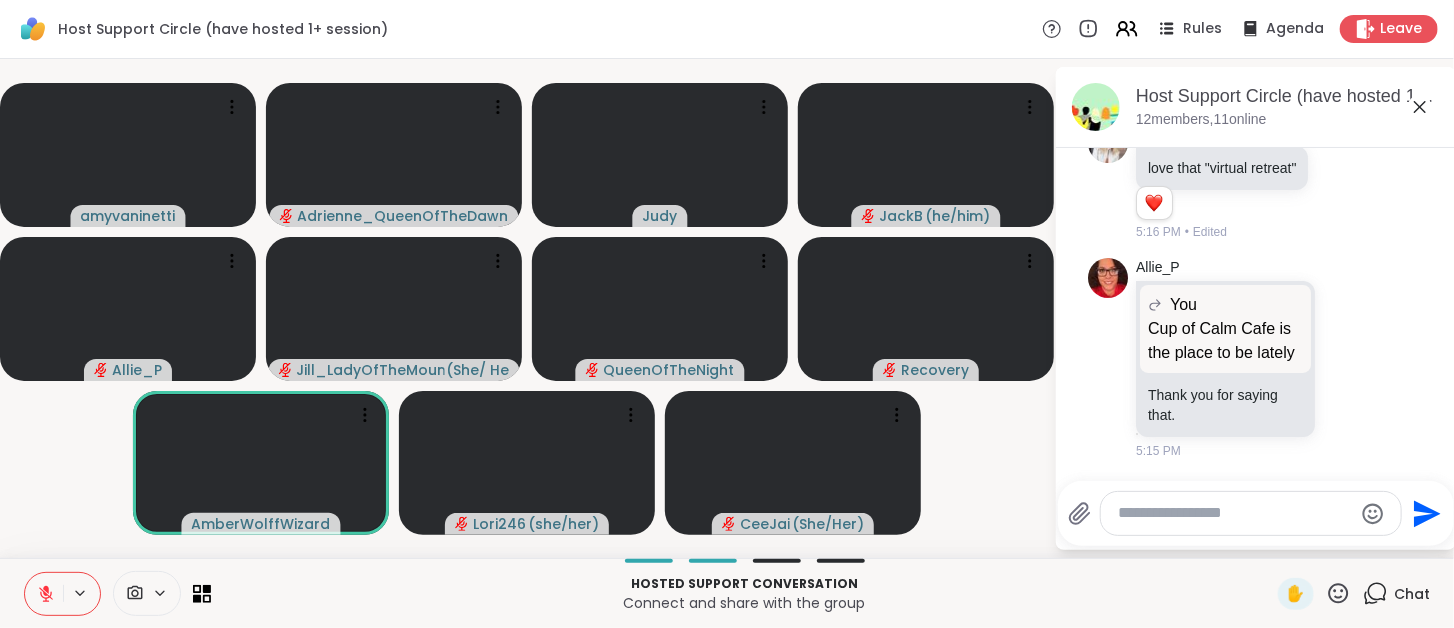 click 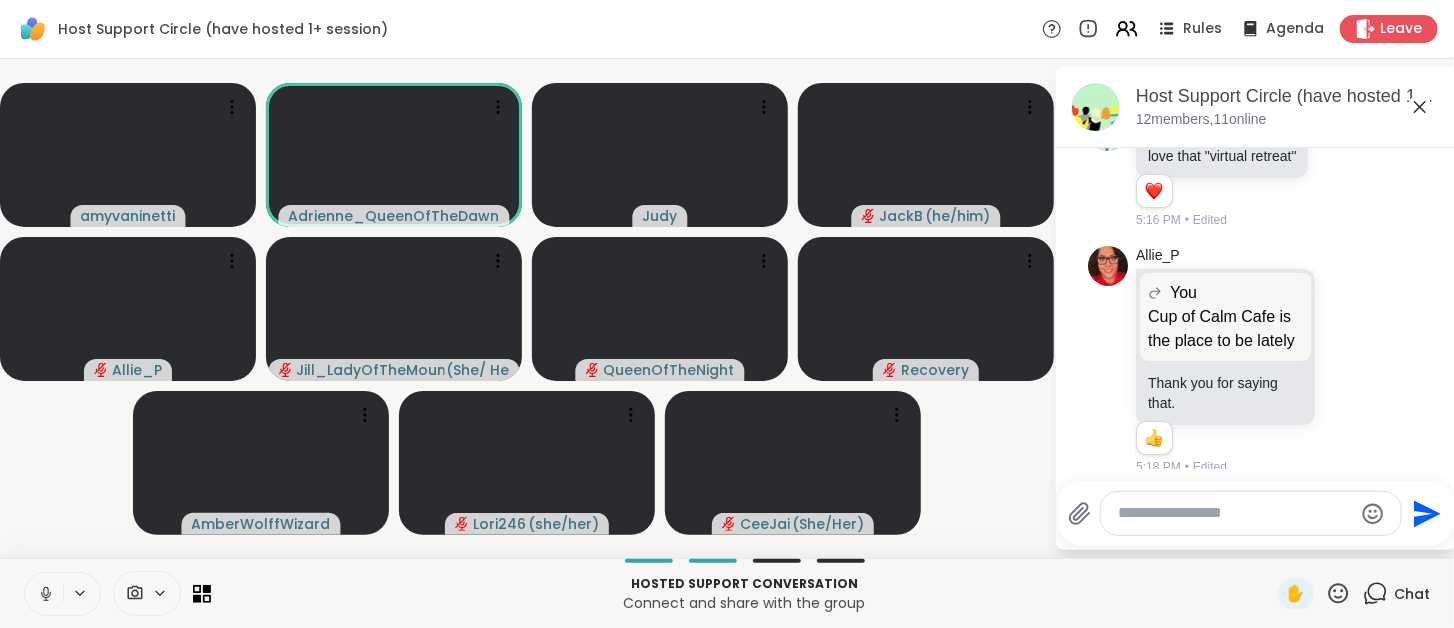 scroll, scrollTop: 384, scrollLeft: 0, axis: vertical 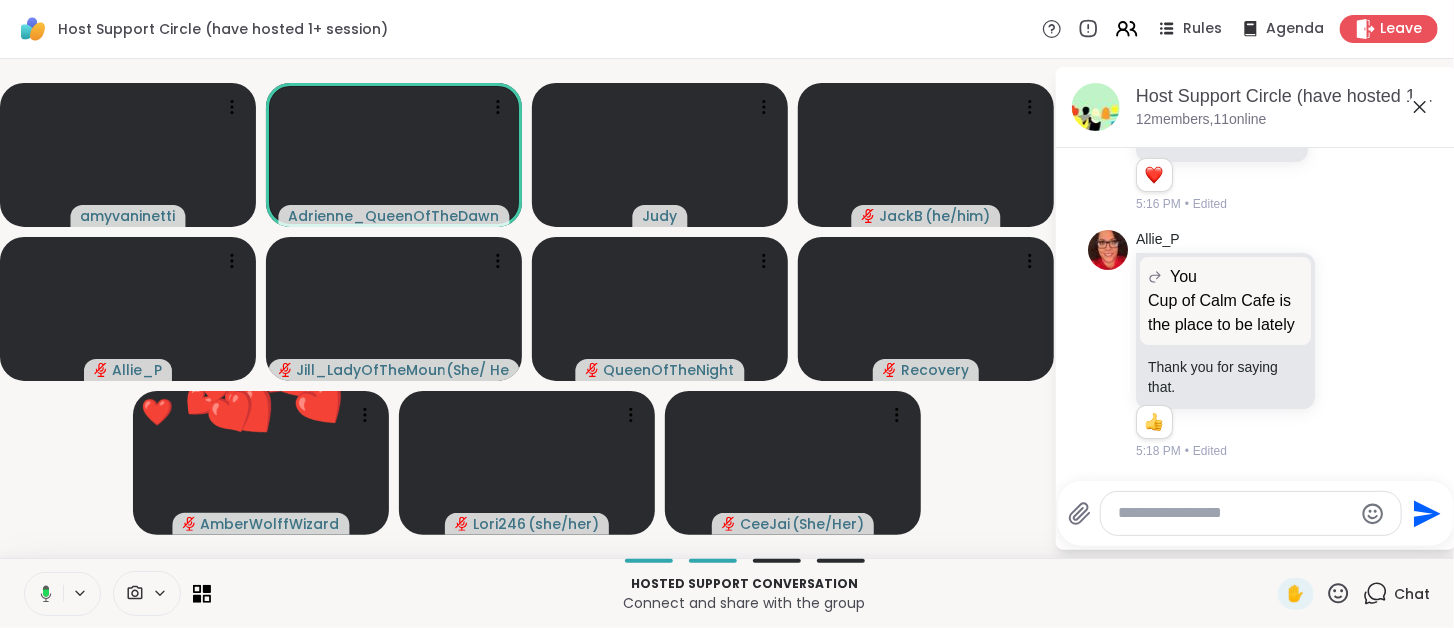 click 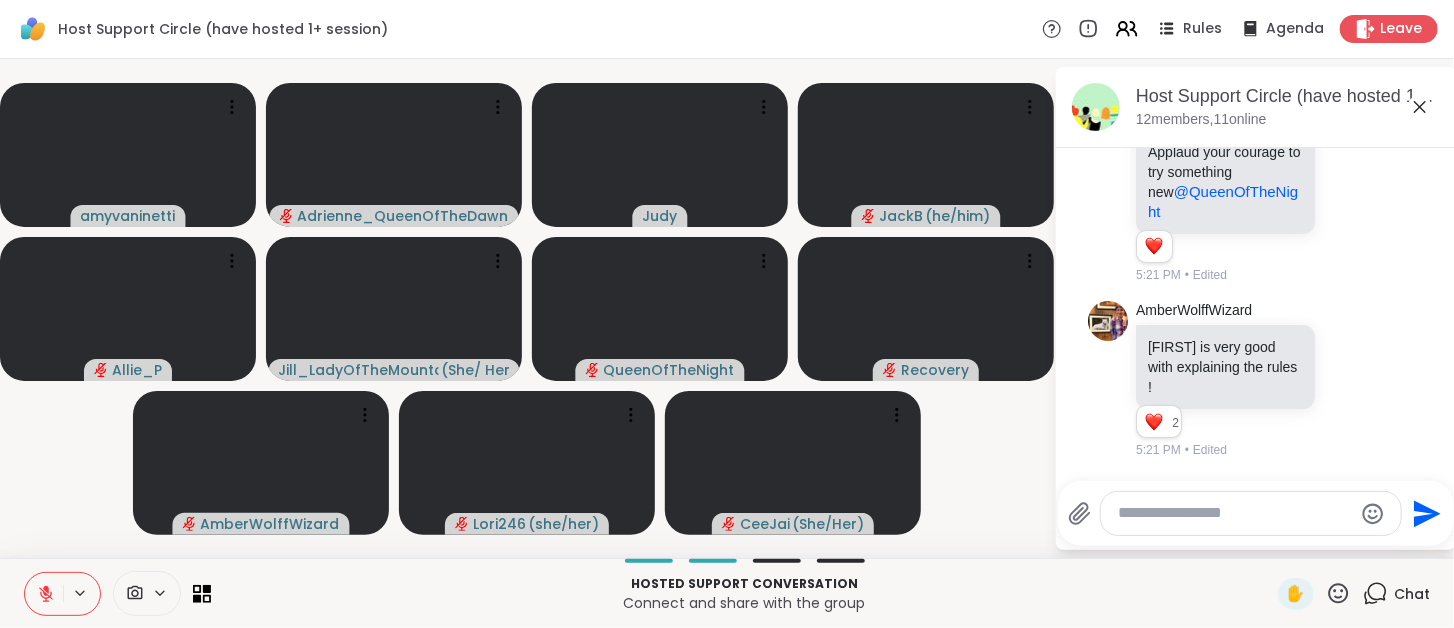 scroll, scrollTop: 773, scrollLeft: 0, axis: vertical 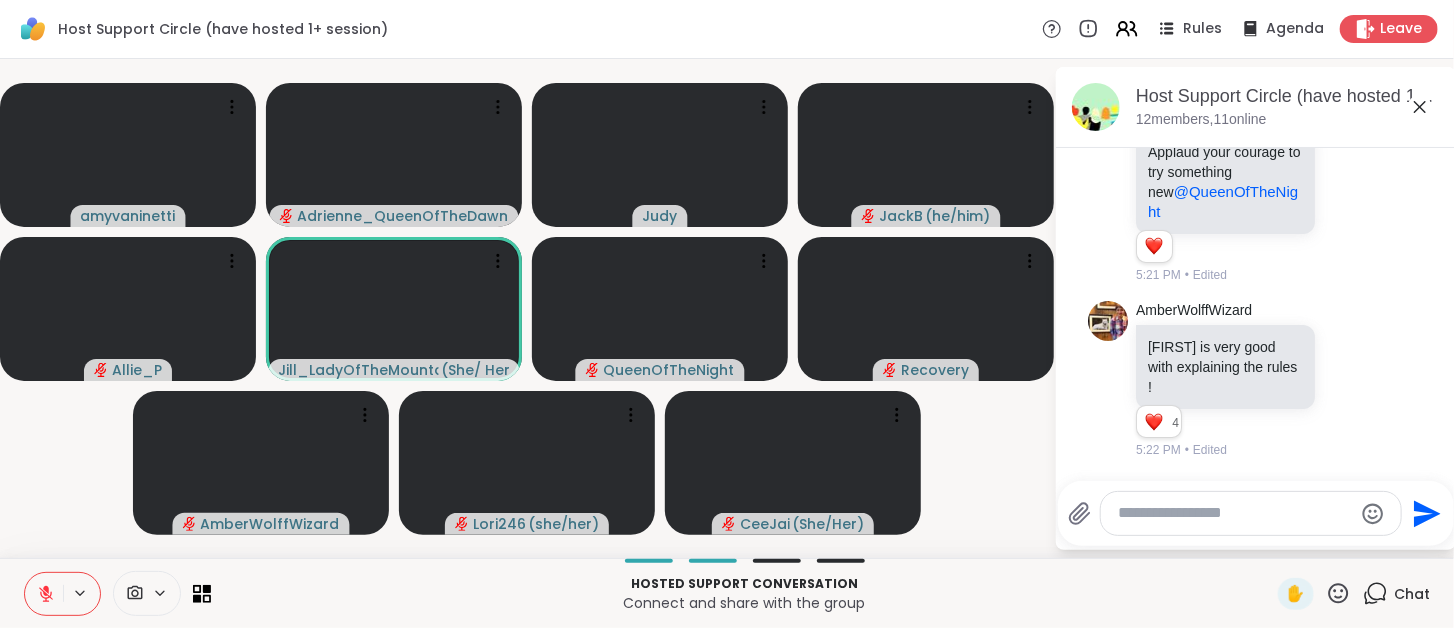 click at bounding box center [1235, 513] 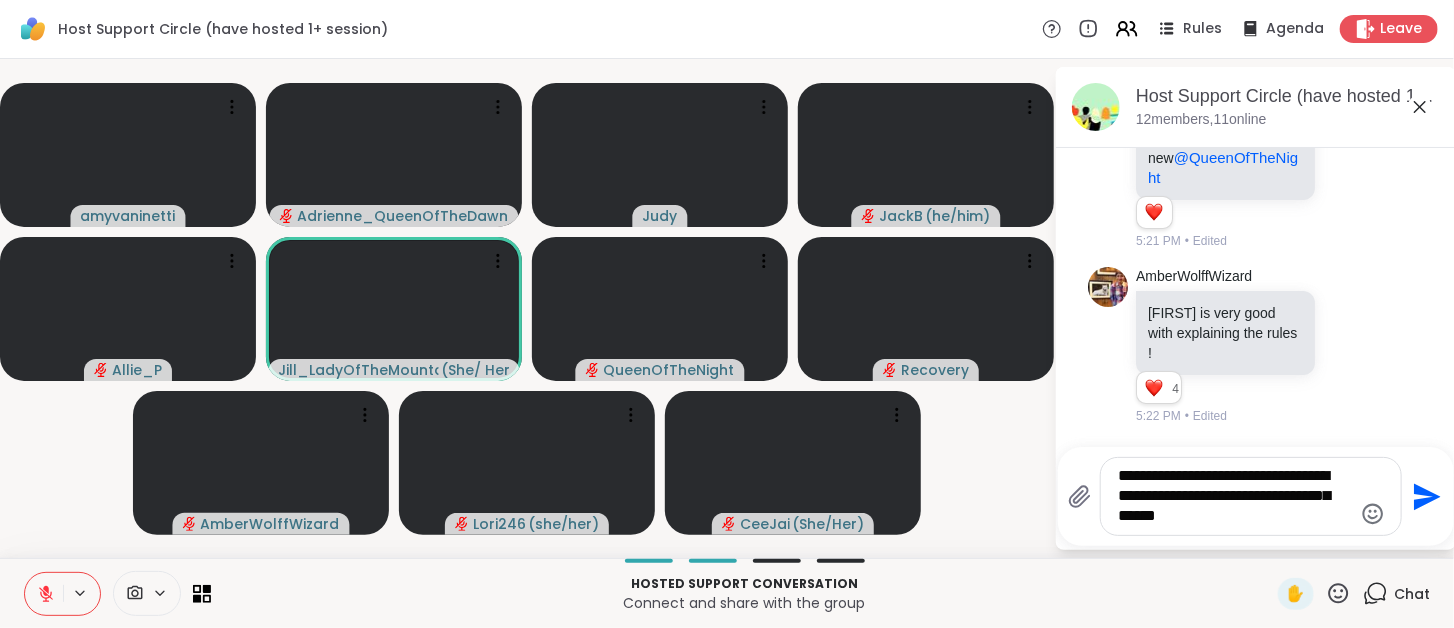 type on "**********" 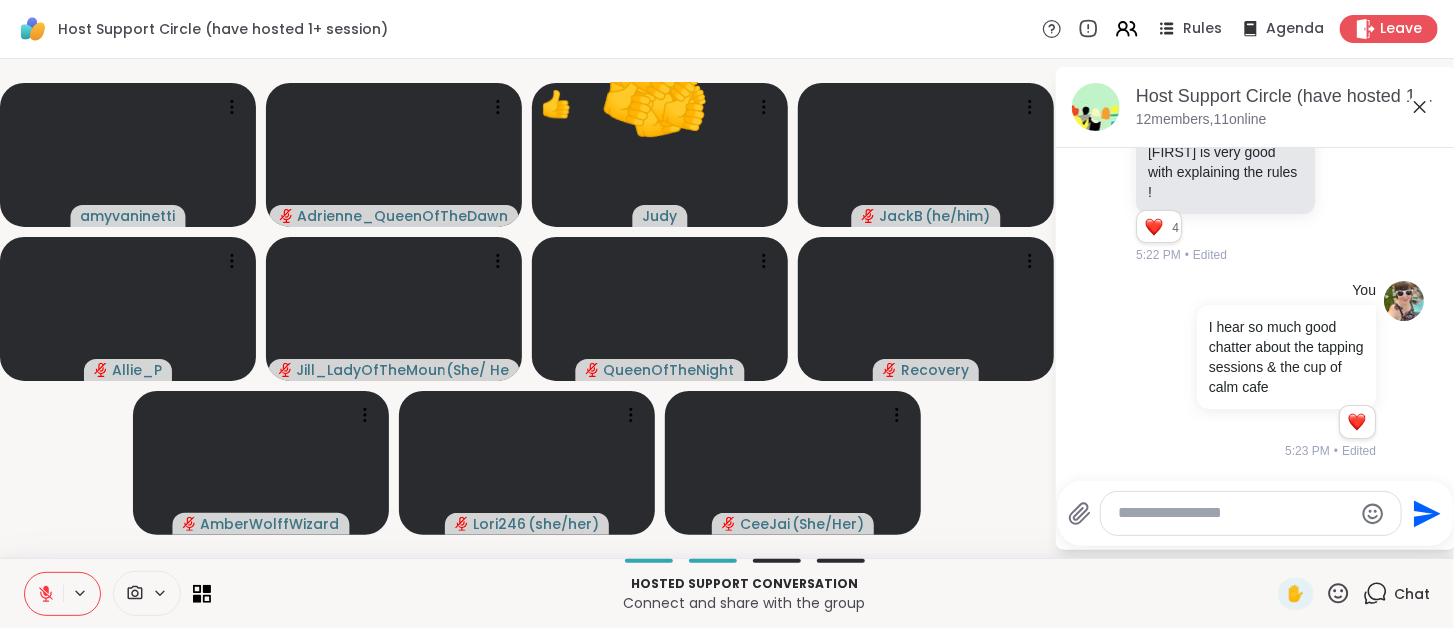 scroll, scrollTop: 968, scrollLeft: 0, axis: vertical 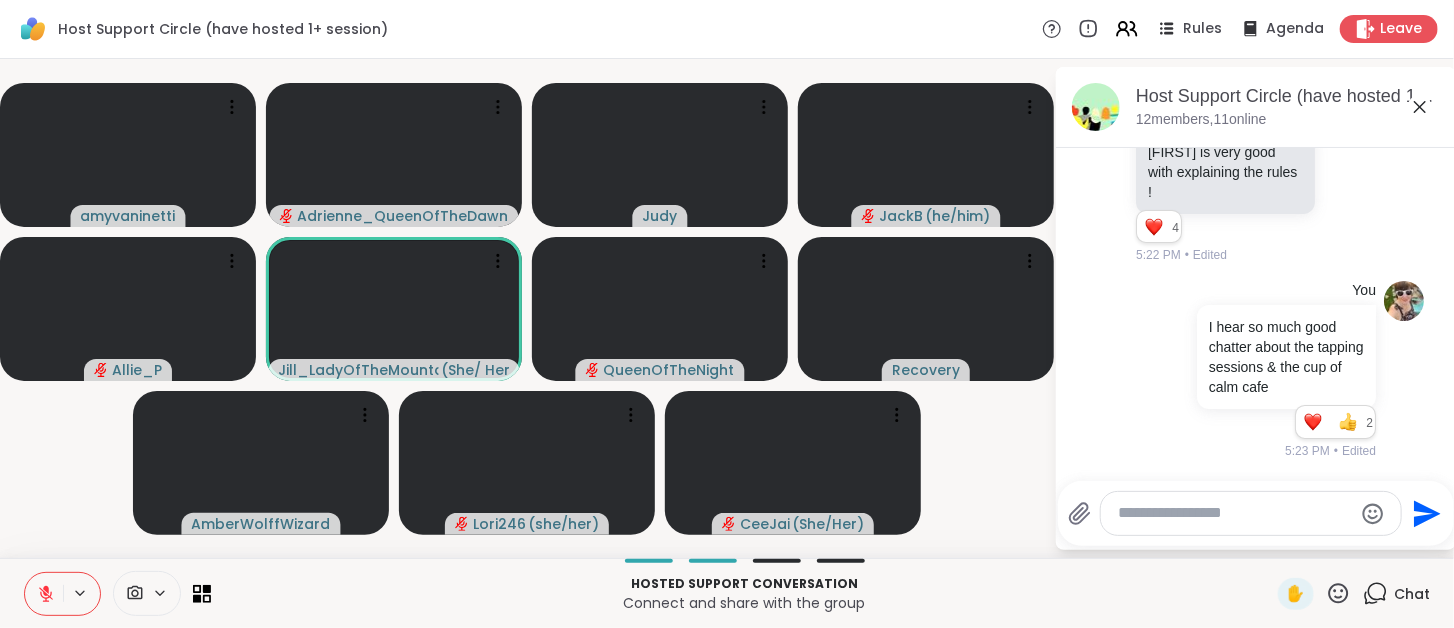 click 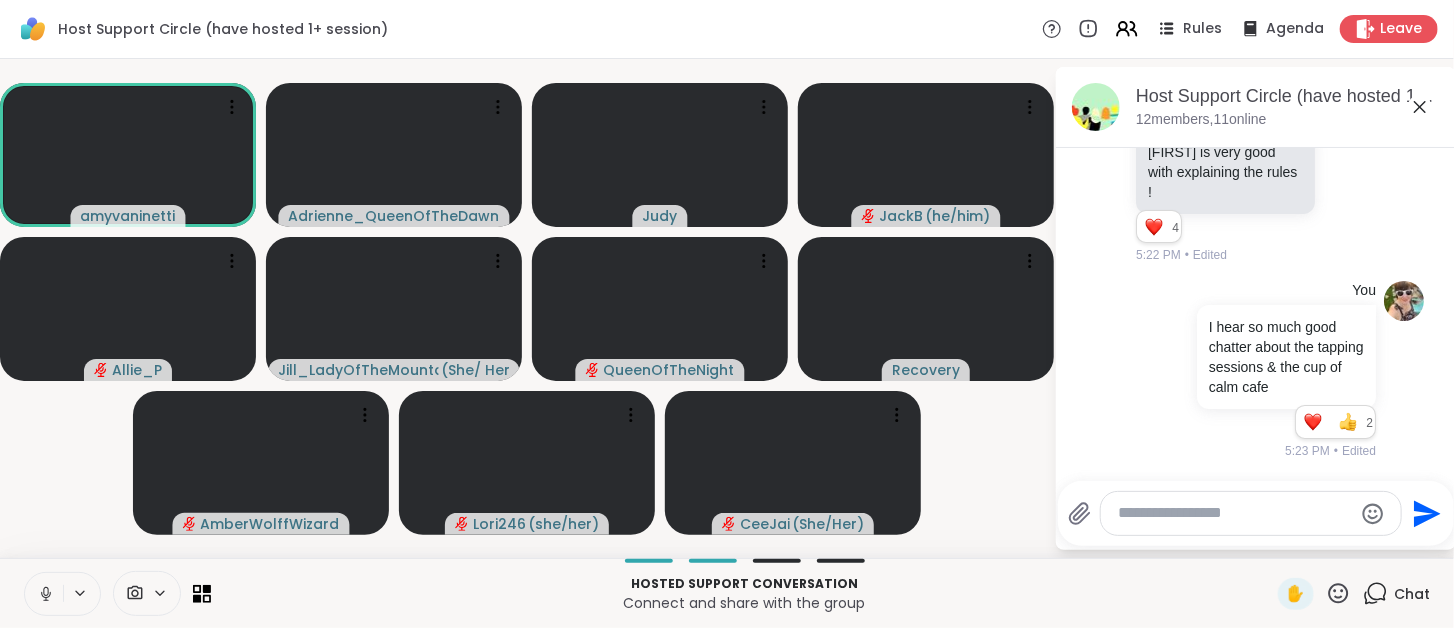 click 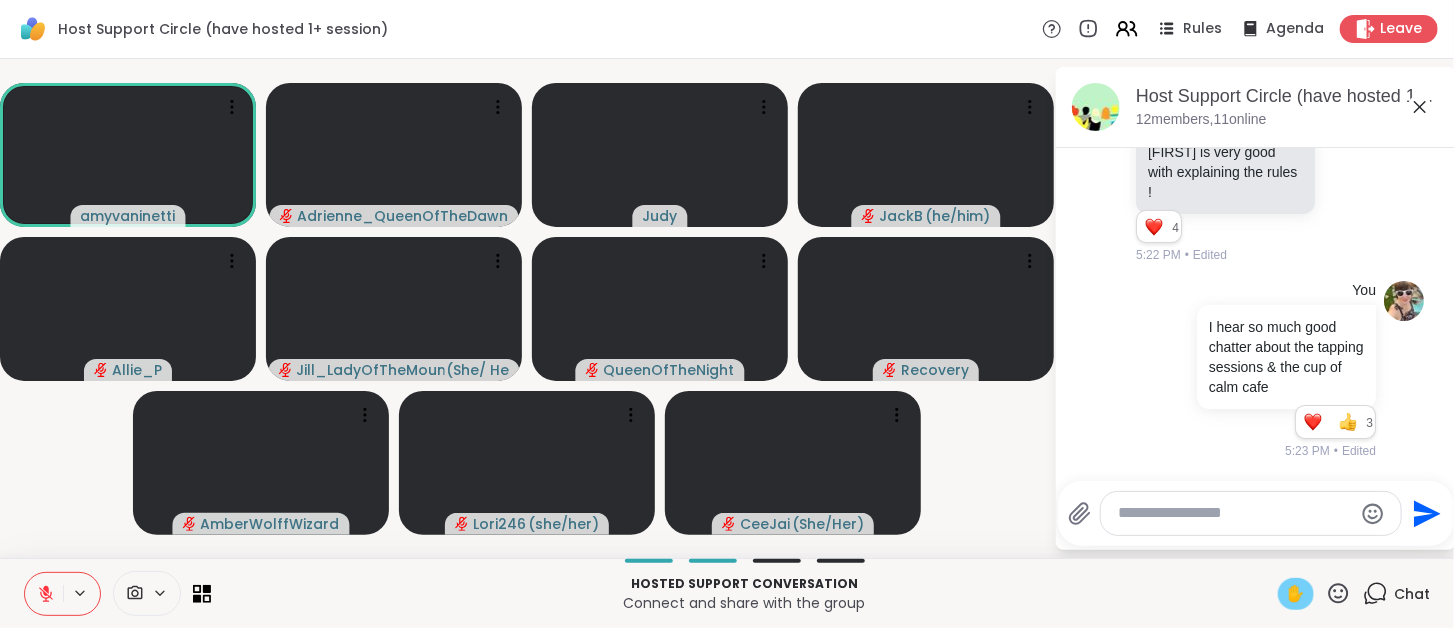 click on "✋" at bounding box center [1296, 594] 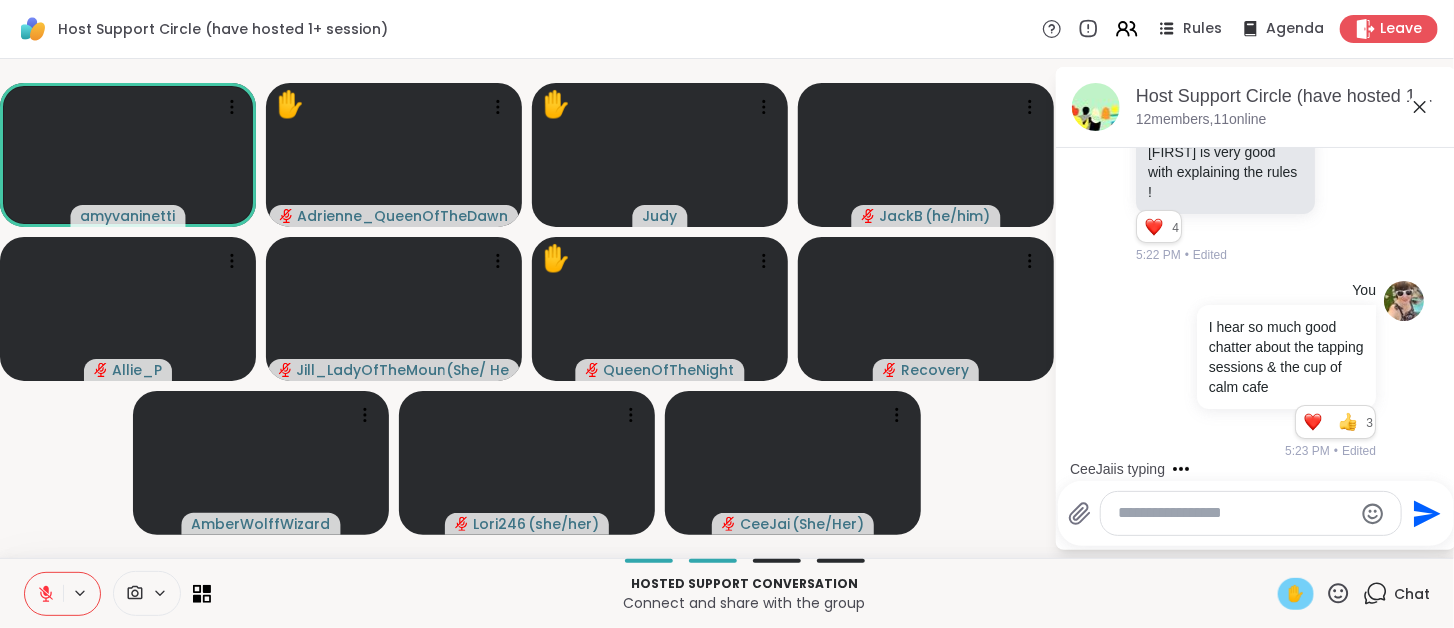 click 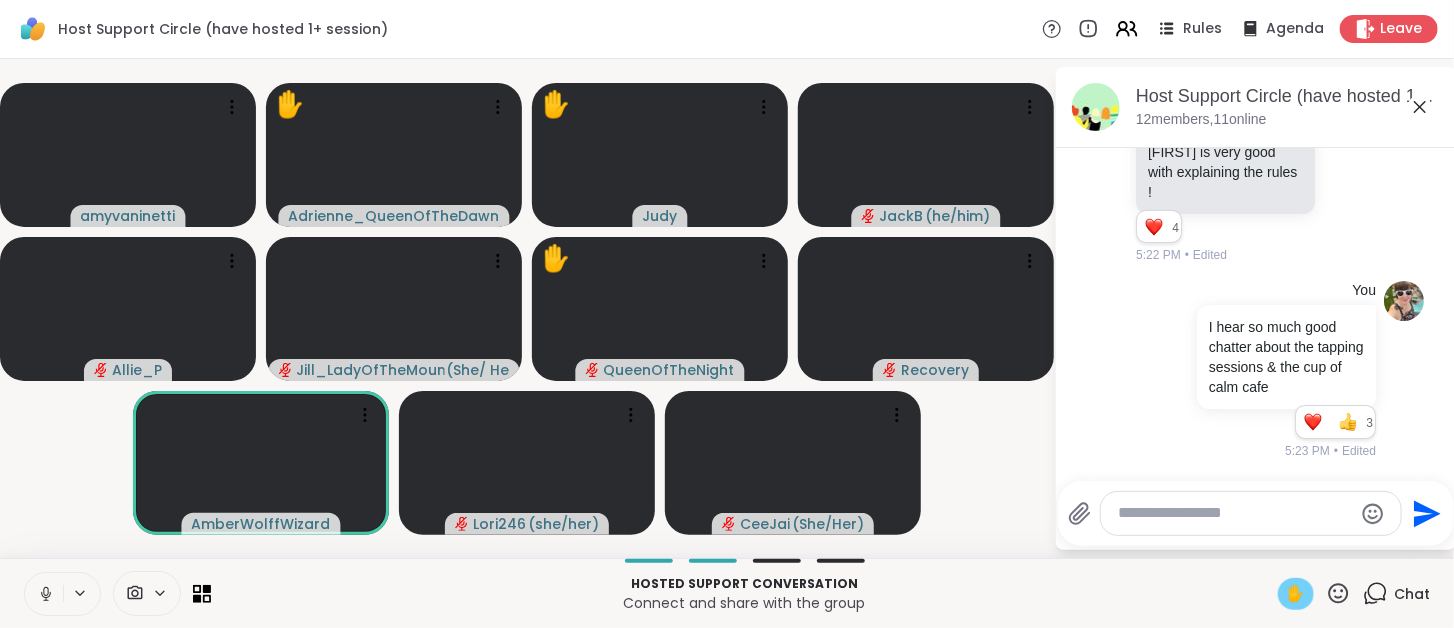 click 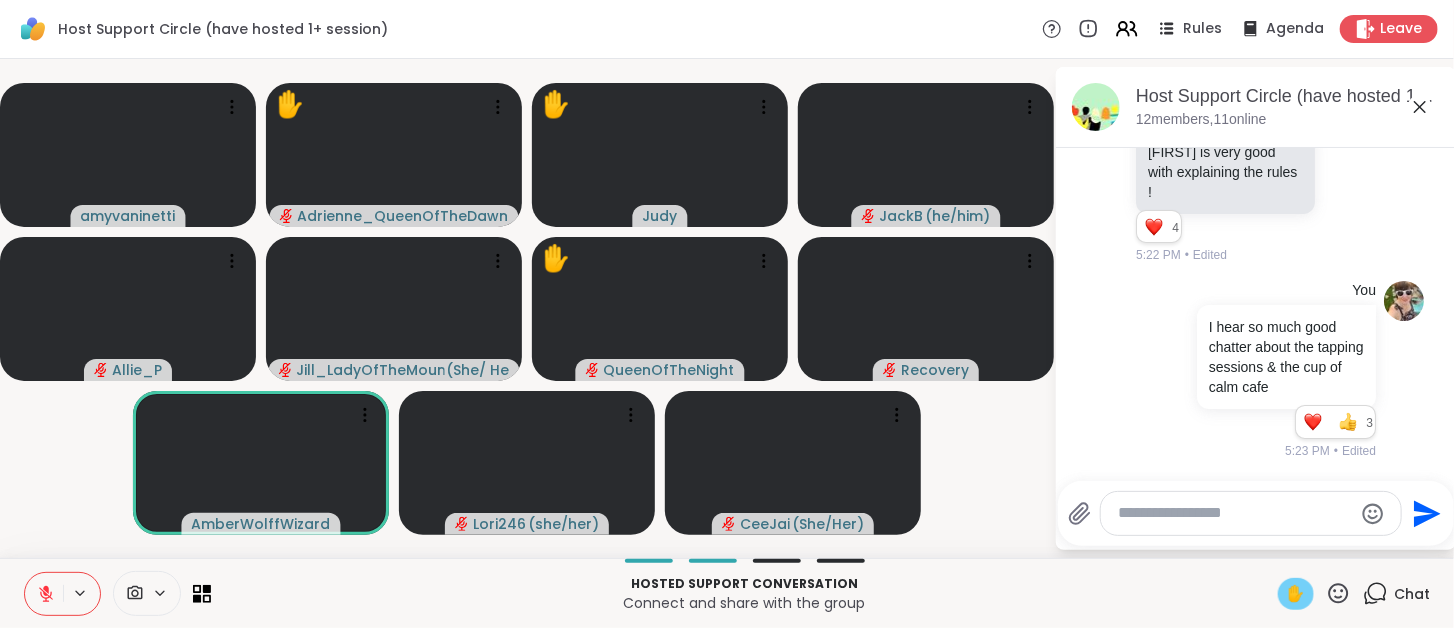 click 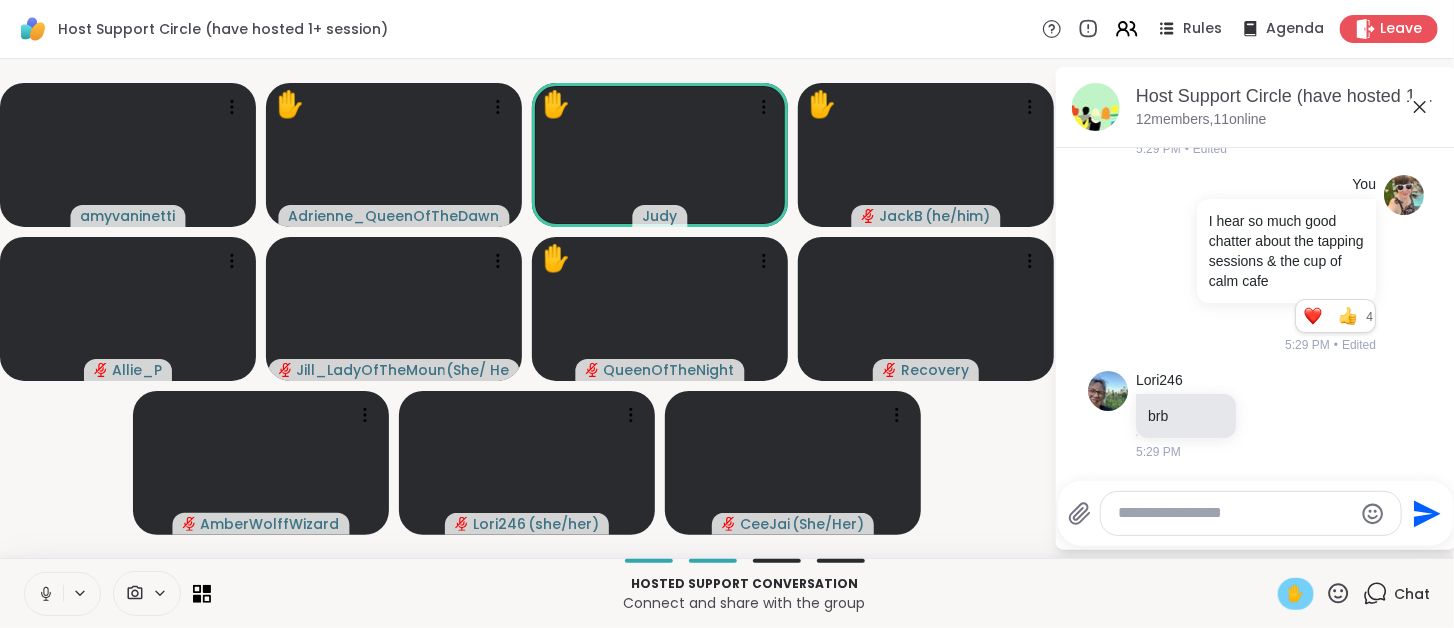 scroll, scrollTop: 1280, scrollLeft: 0, axis: vertical 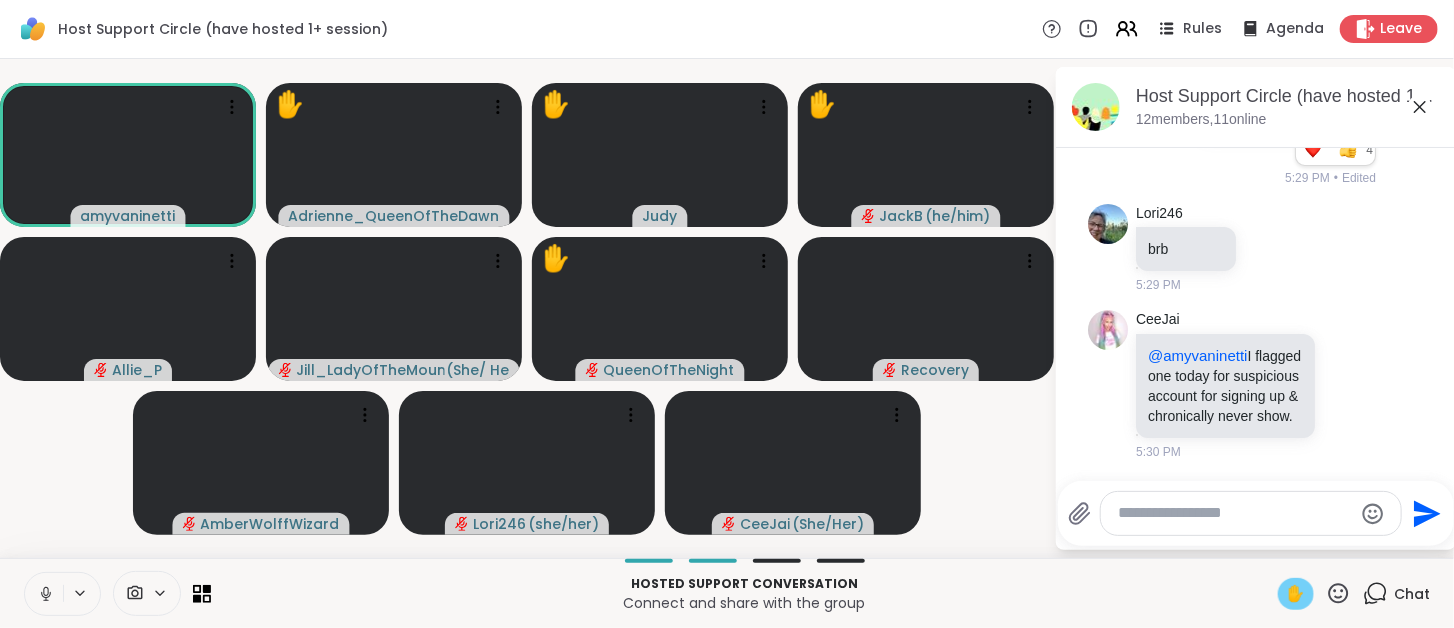 click on "✋" at bounding box center [1296, 594] 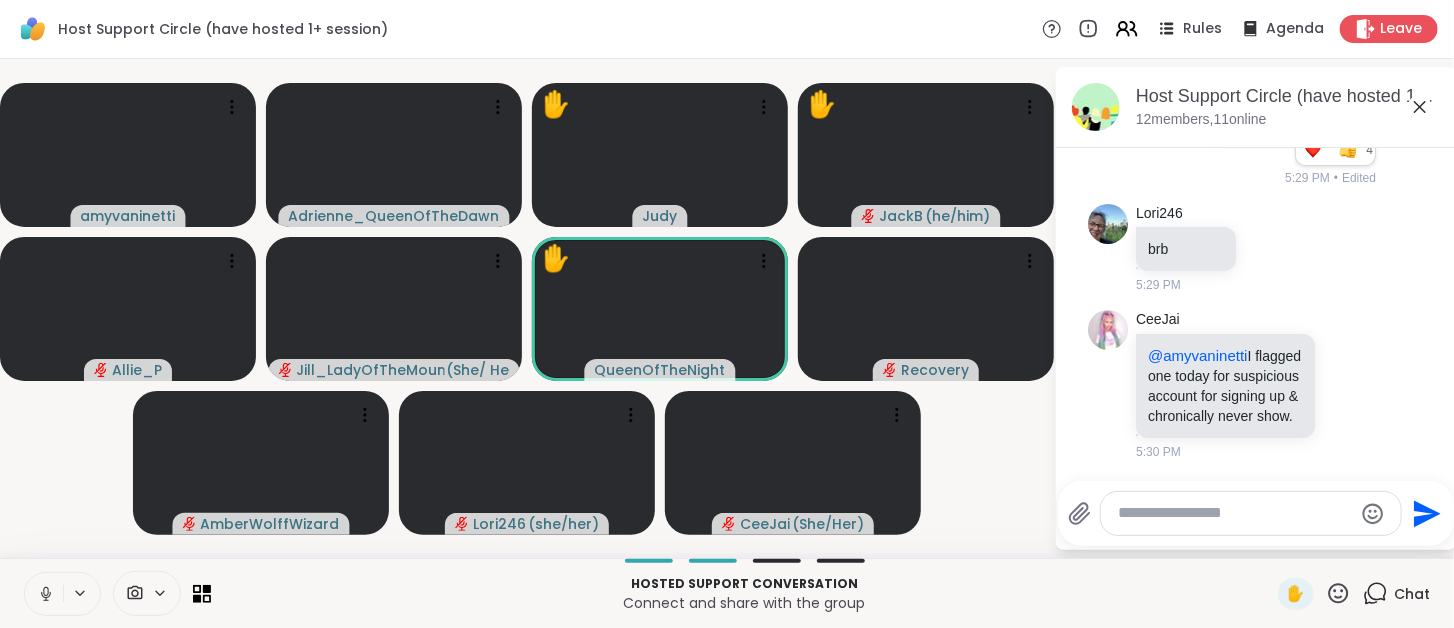 click 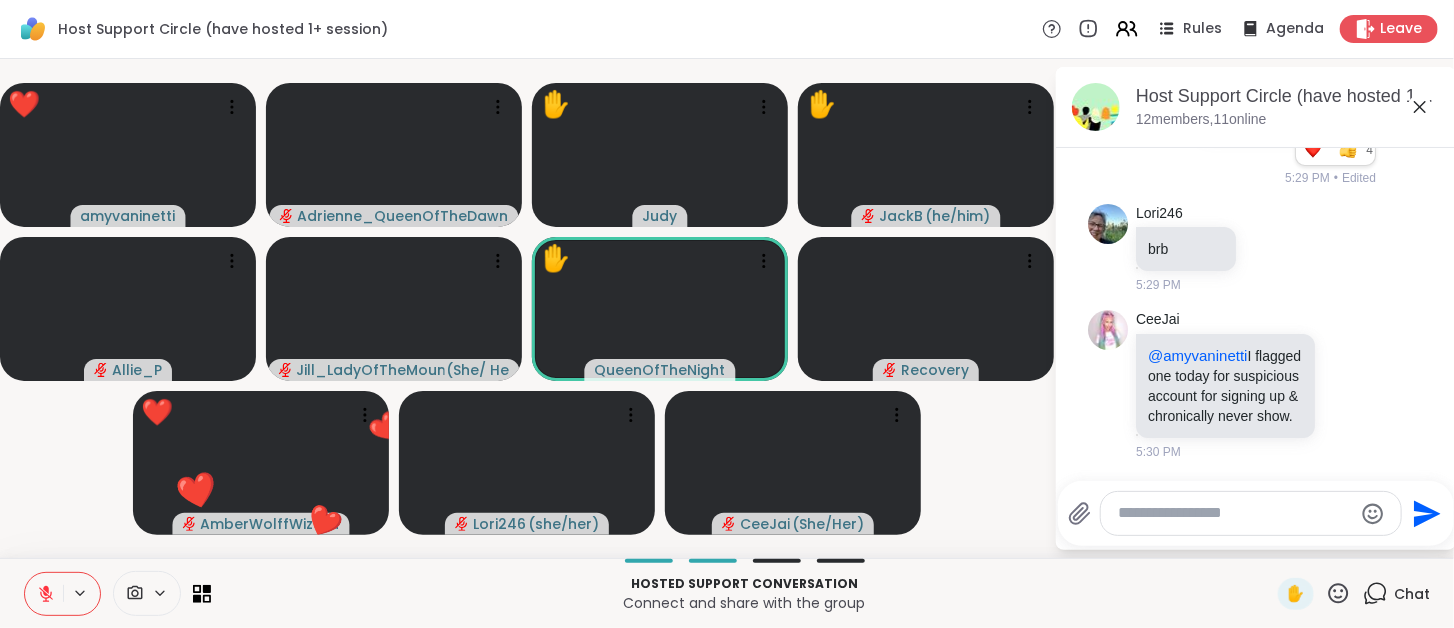 click 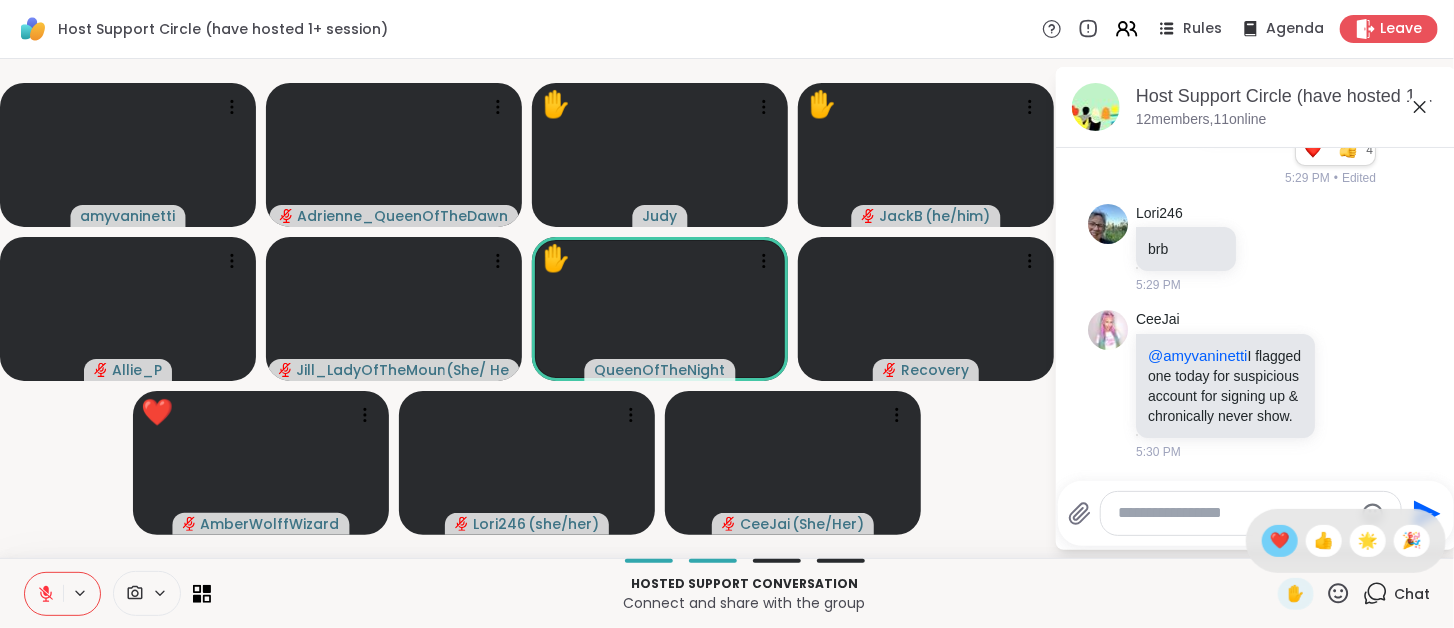 click on "❤️" at bounding box center [1280, 541] 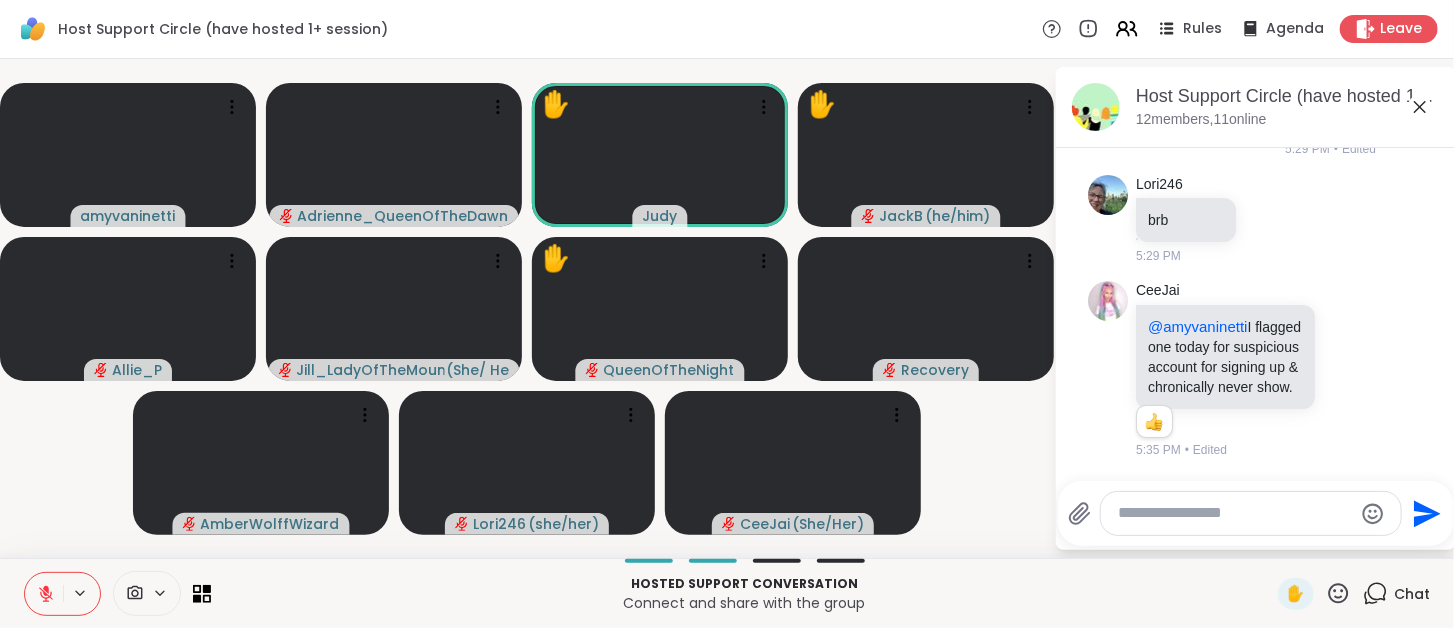 scroll, scrollTop: 1309, scrollLeft: 0, axis: vertical 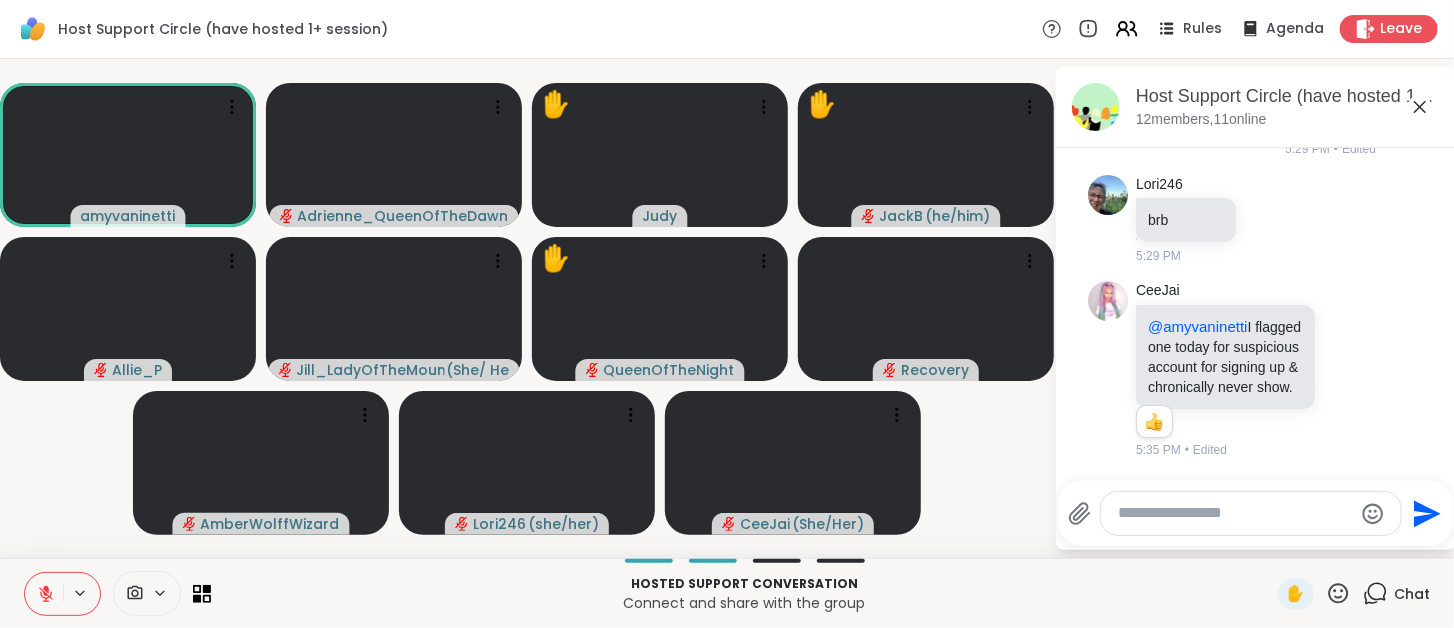 click 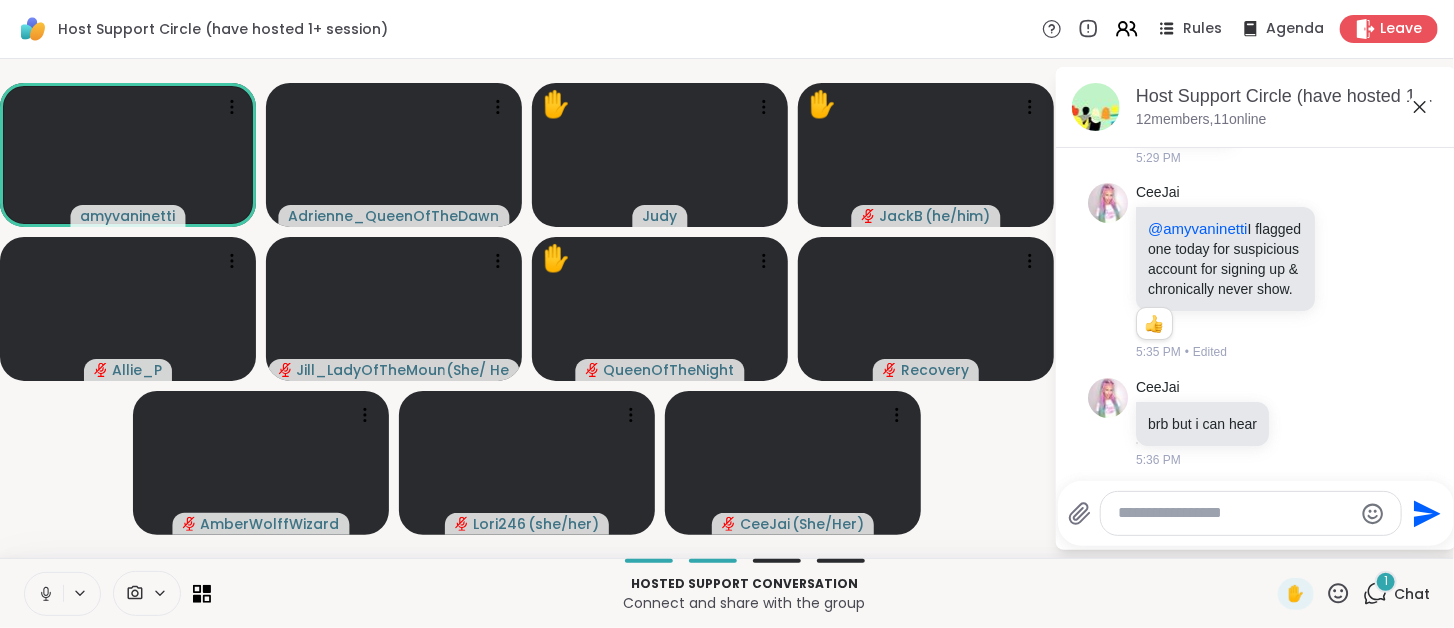 scroll, scrollTop: 1416, scrollLeft: 0, axis: vertical 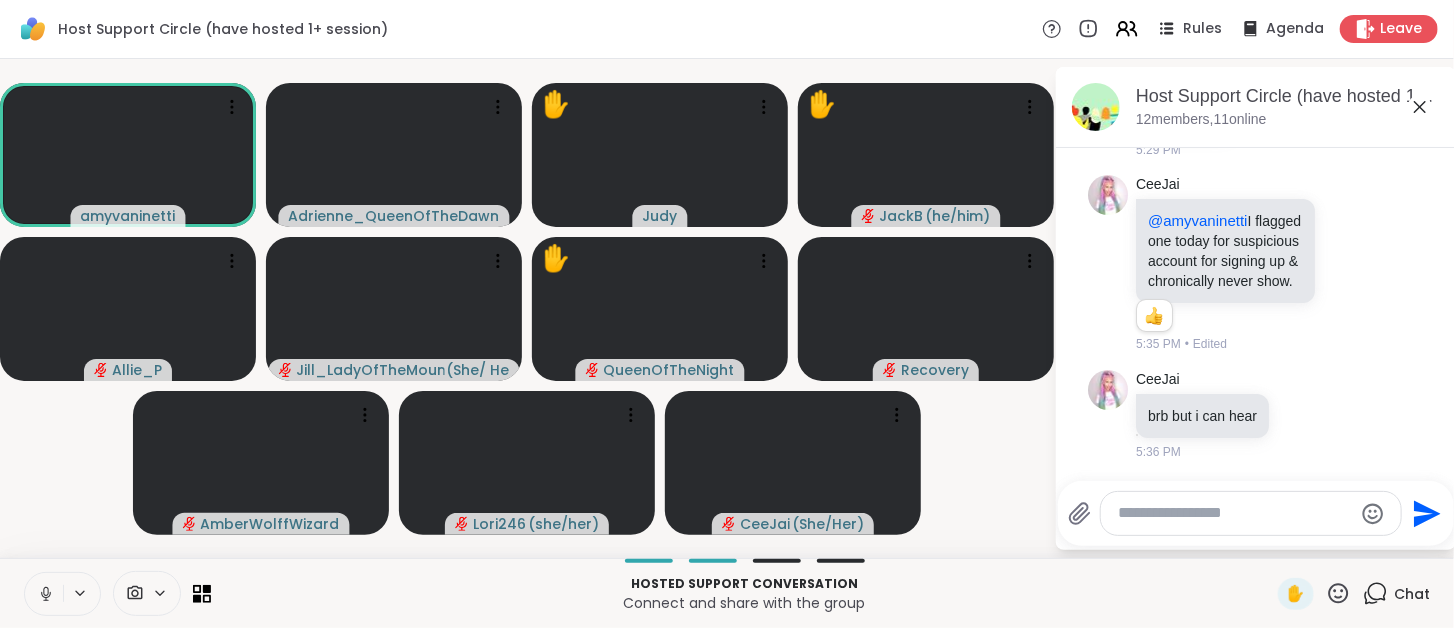click 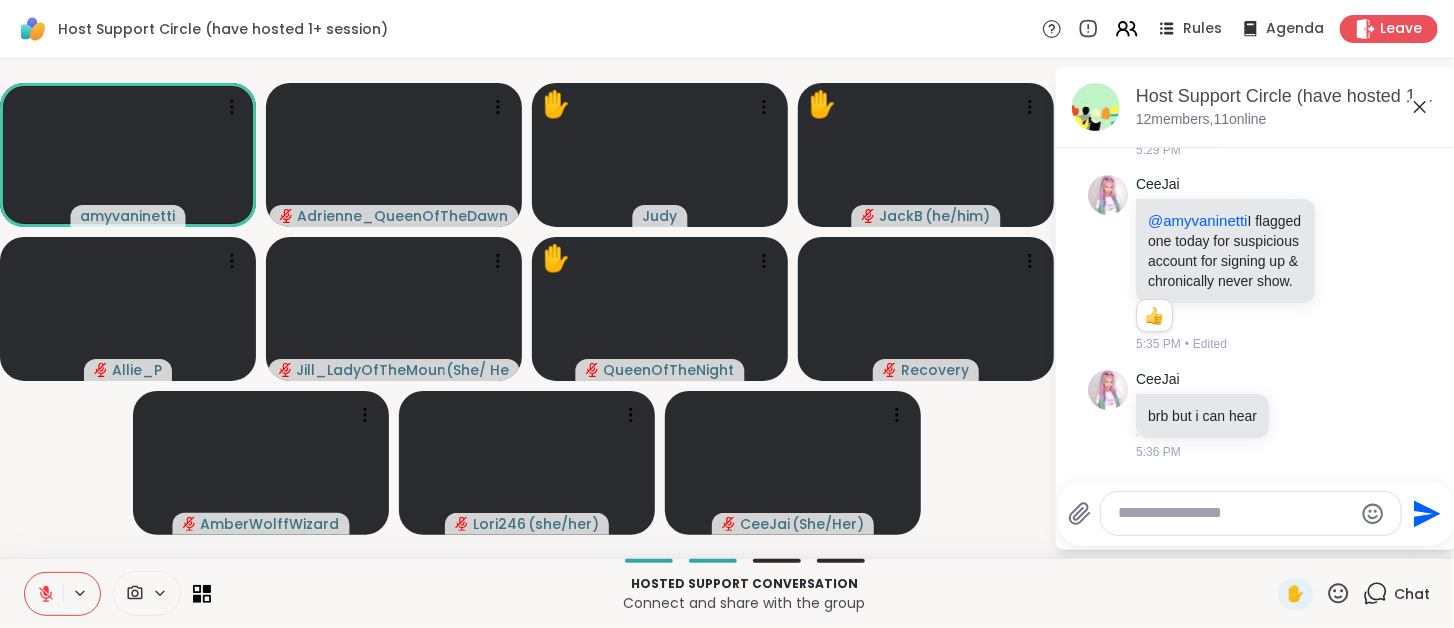 click 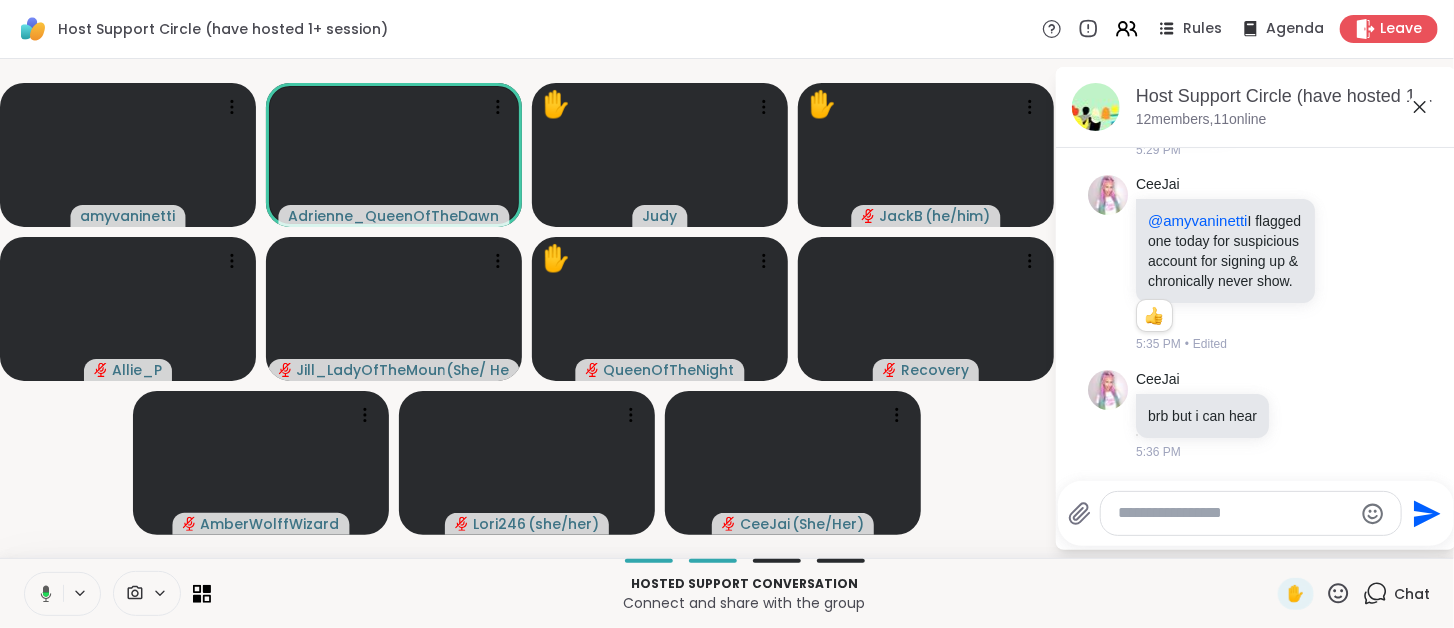 click 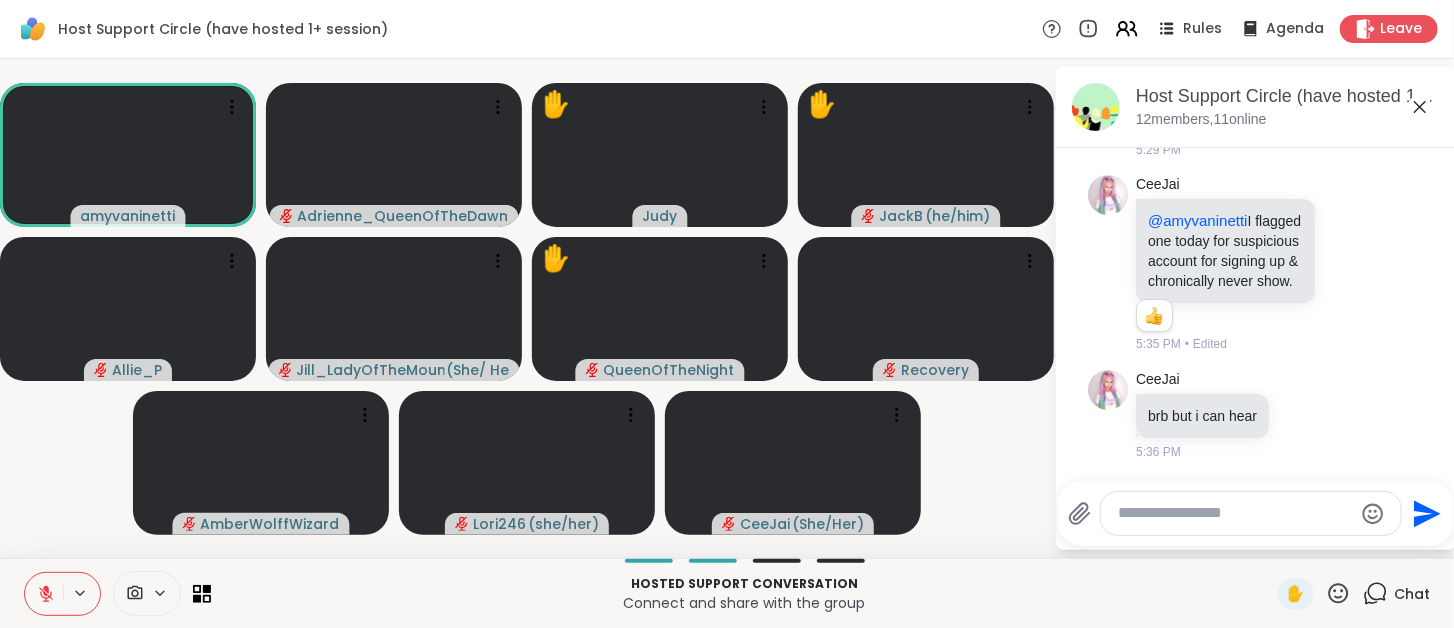 click 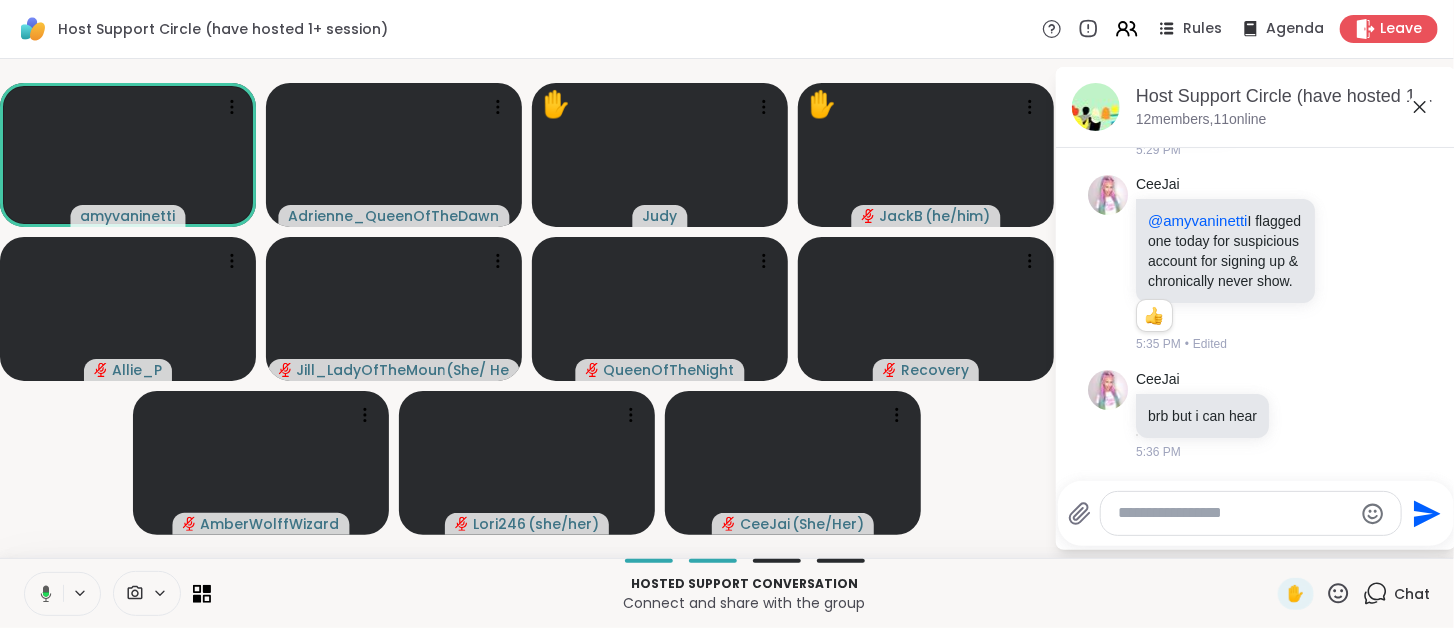 click at bounding box center (42, 594) 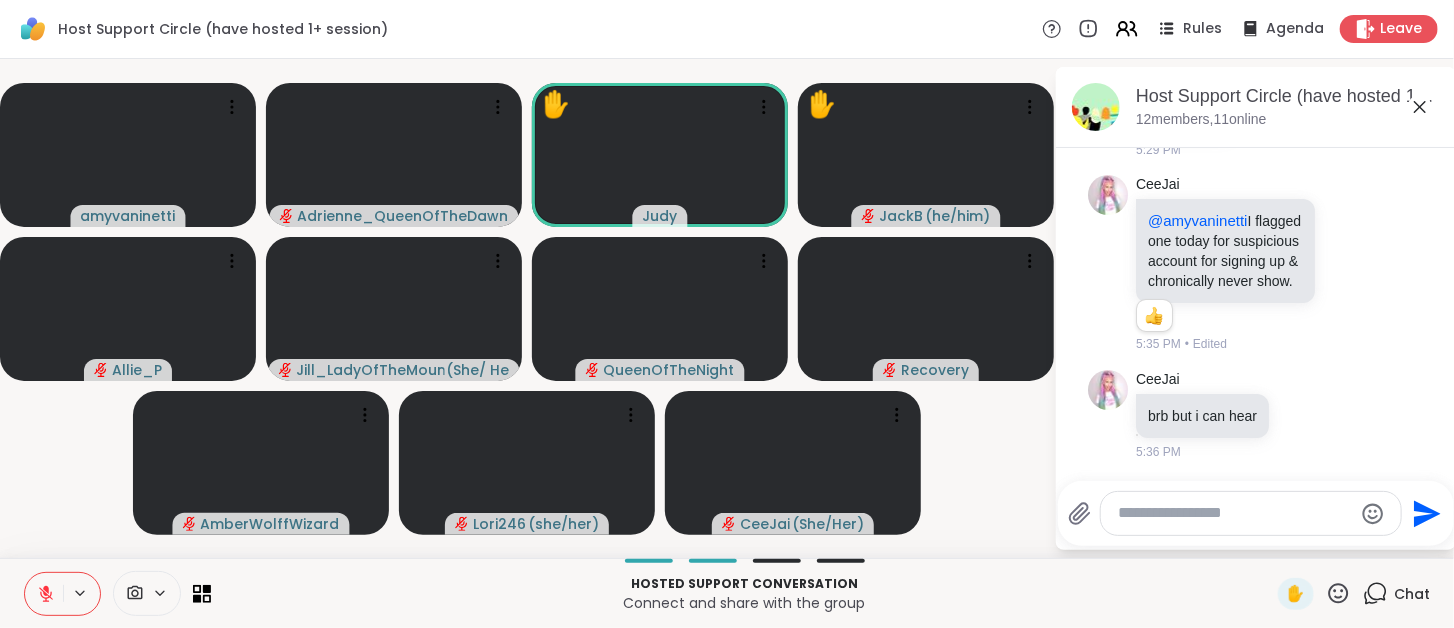 click at bounding box center [1235, 513] 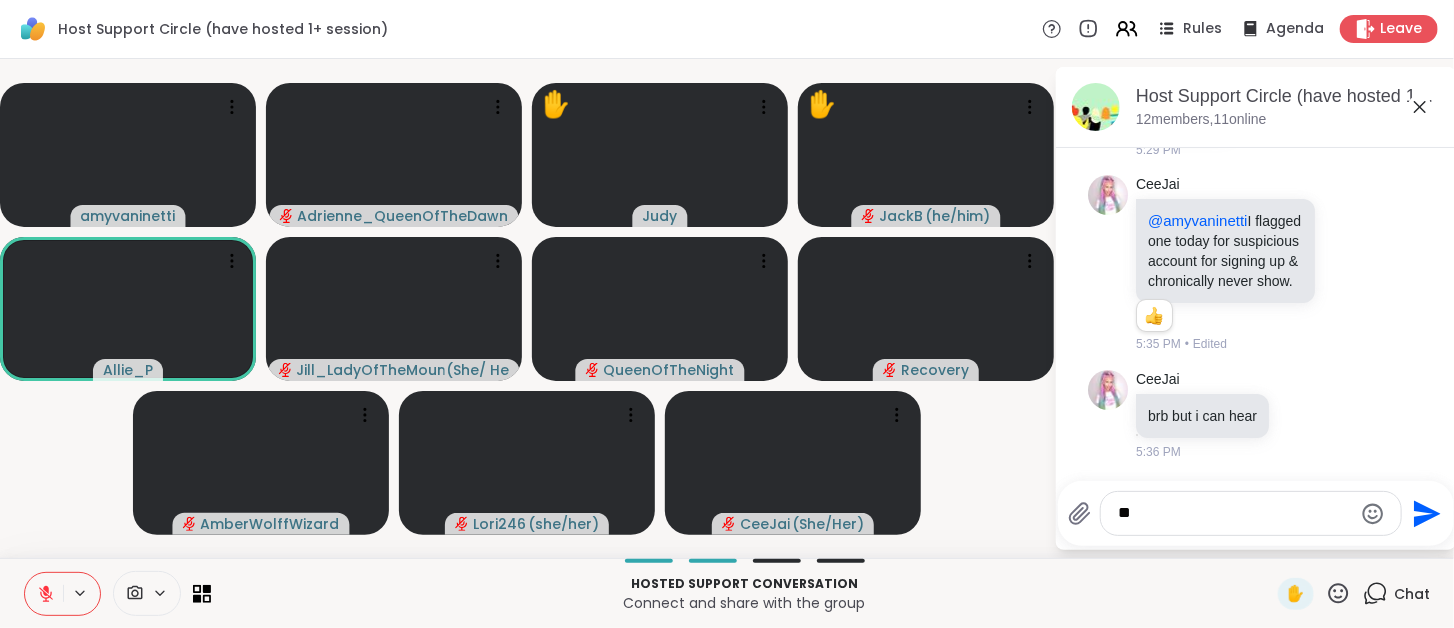 type on "*" 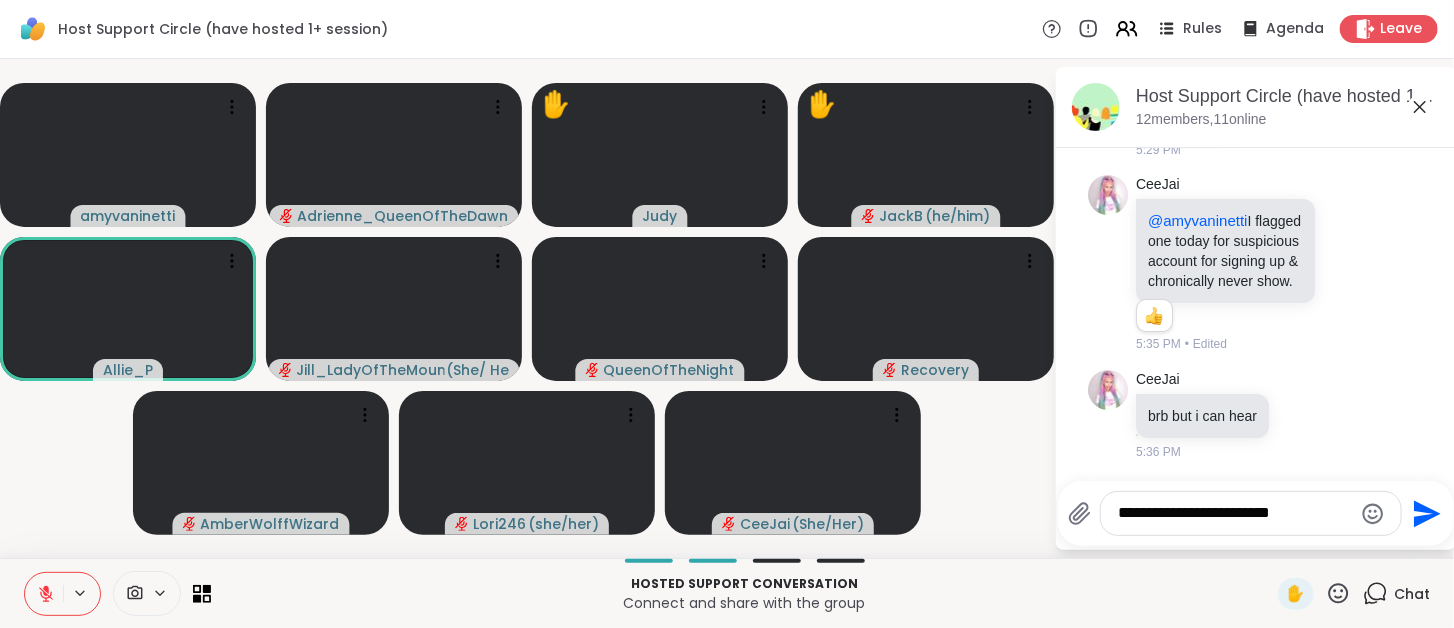 type on "**********" 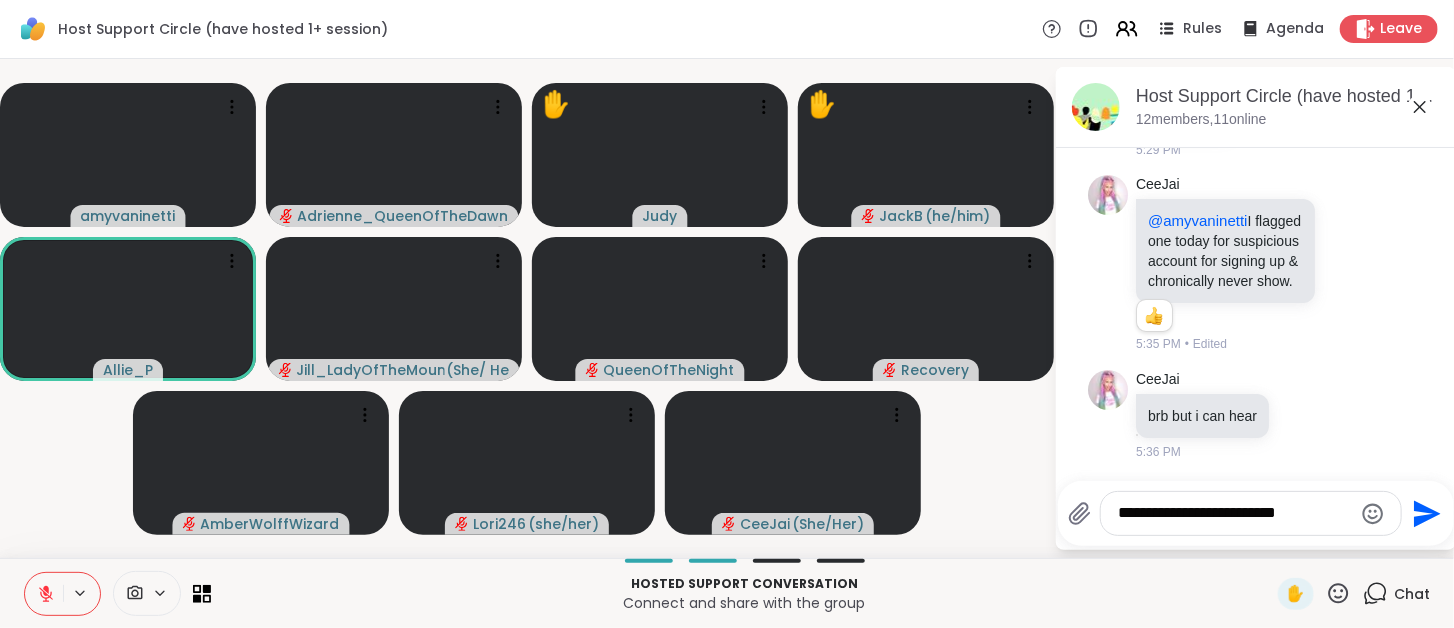 click on "**********" at bounding box center [1235, 513] 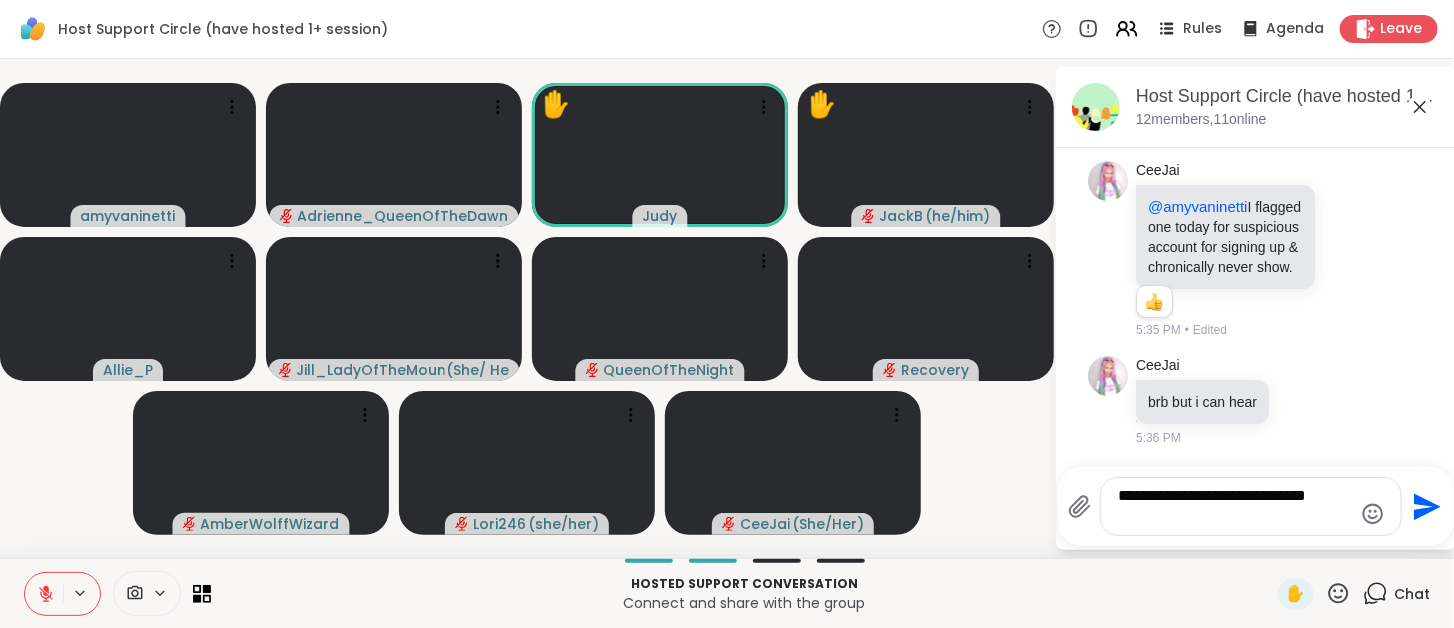 type on "**********" 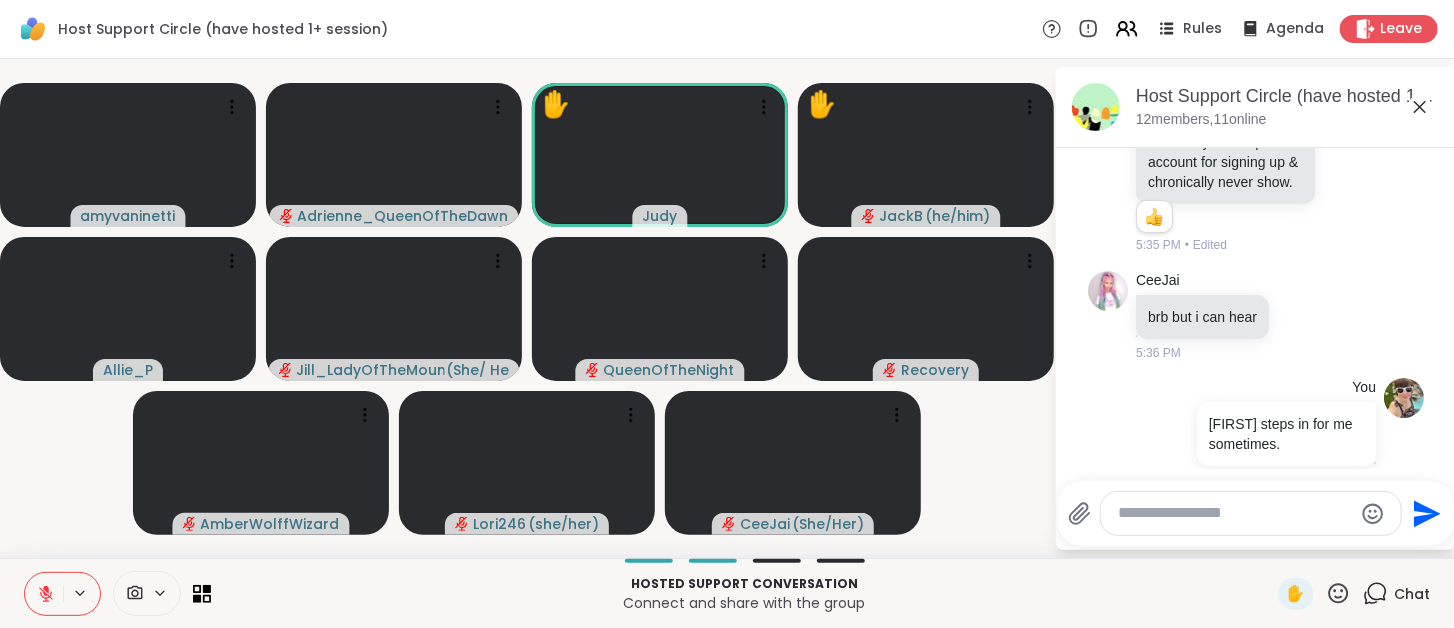 scroll, scrollTop: 1542, scrollLeft: 0, axis: vertical 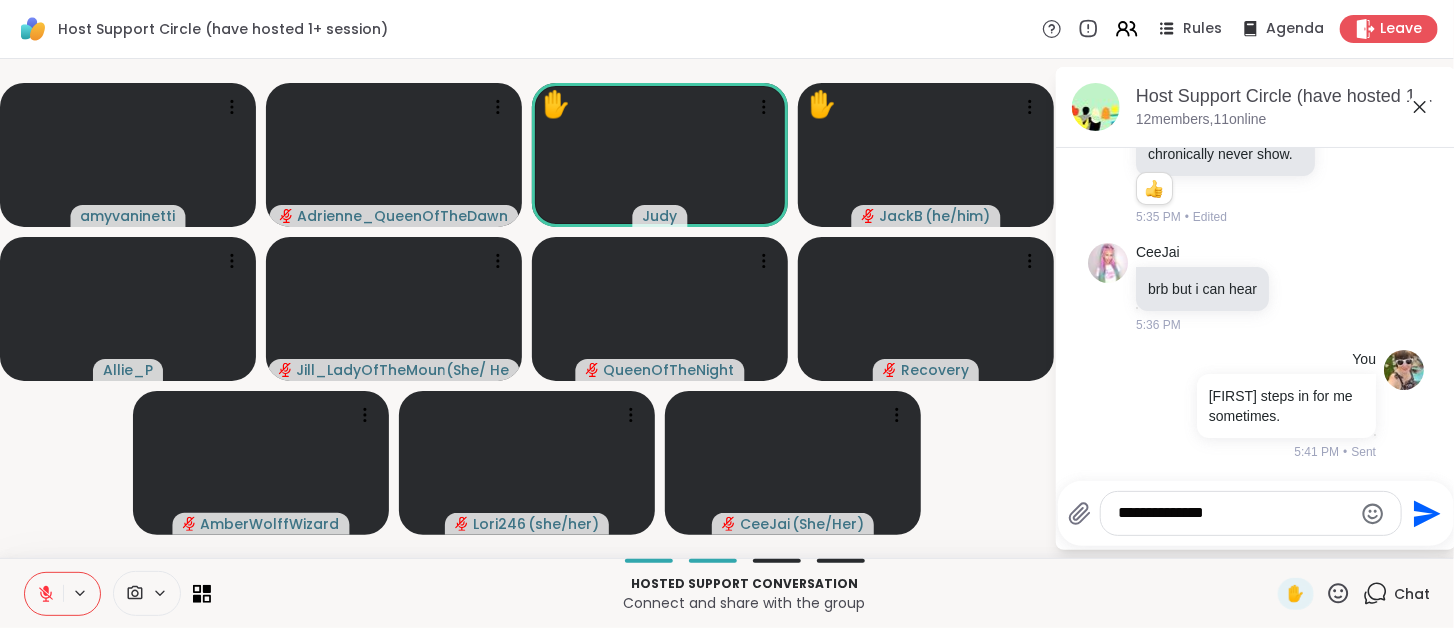 type on "**********" 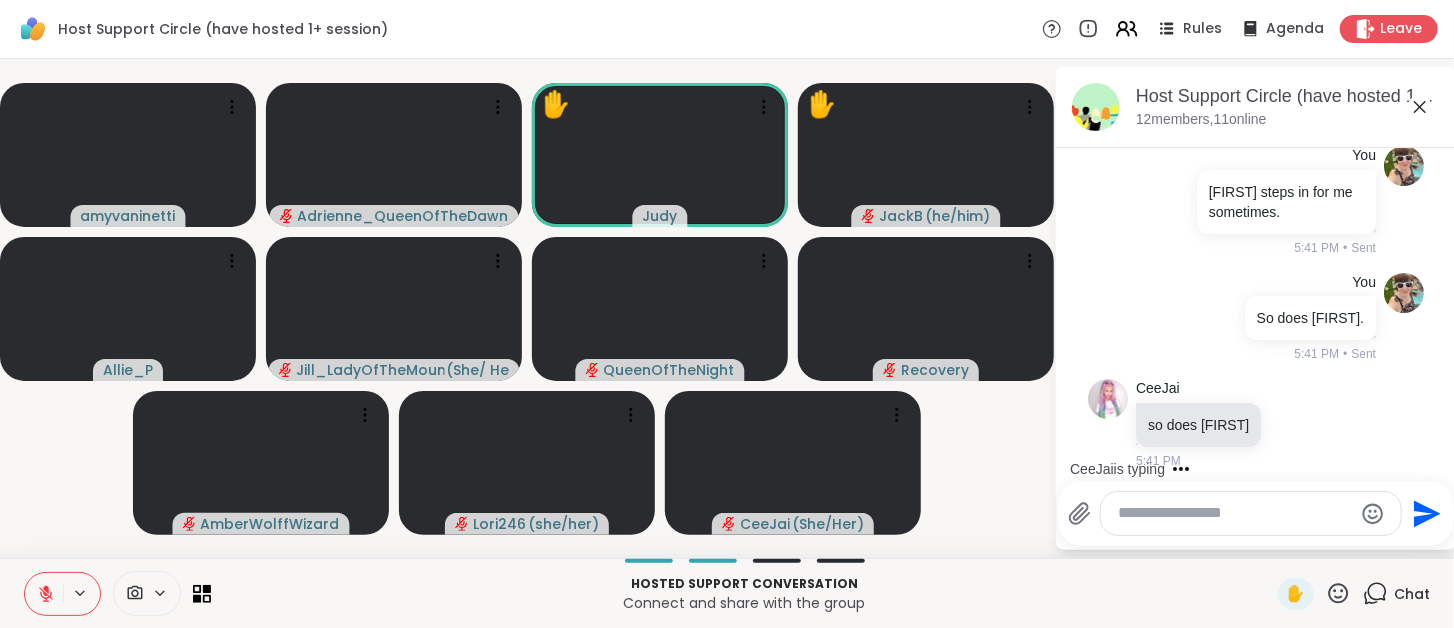scroll, scrollTop: 1754, scrollLeft: 0, axis: vertical 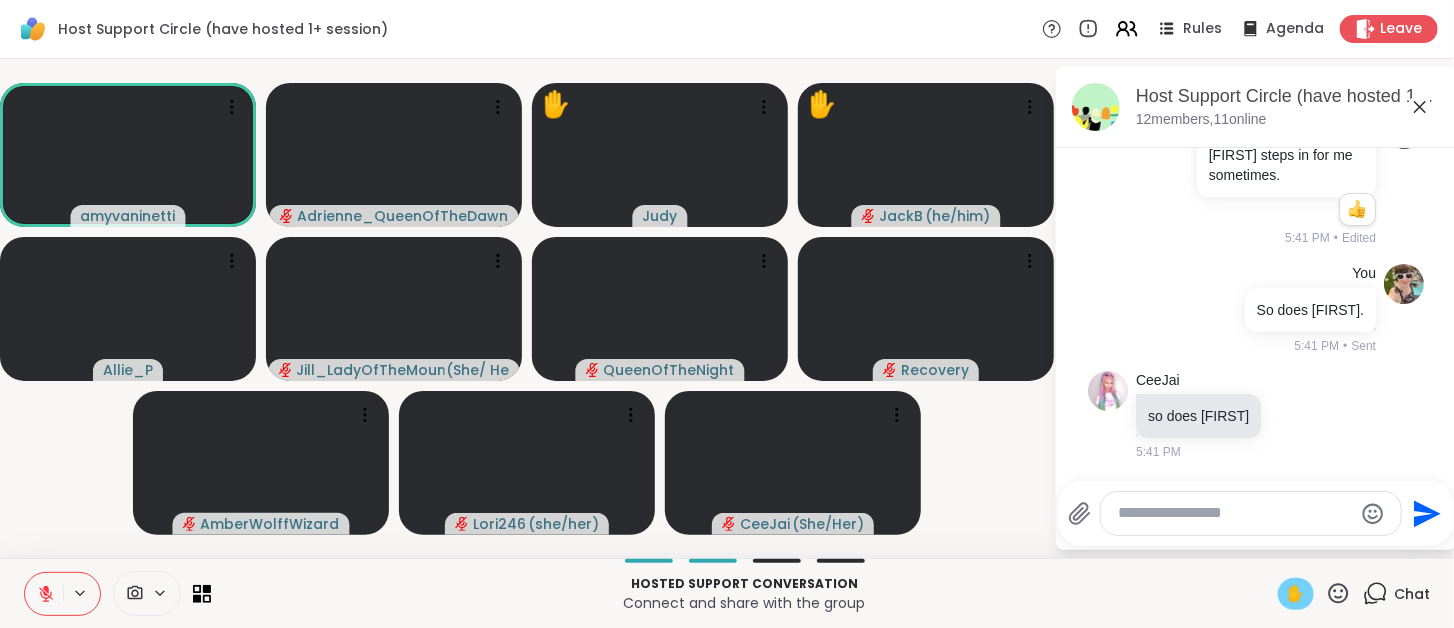 click on "✋" at bounding box center (1296, 594) 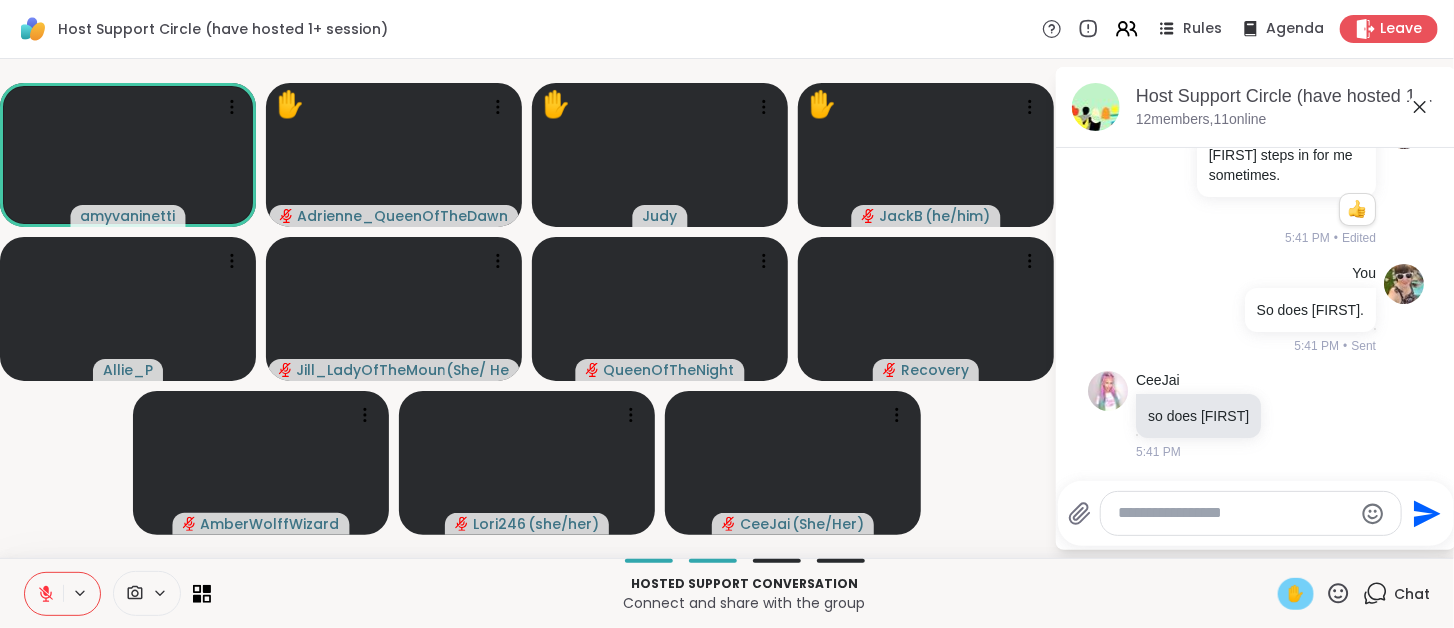 click on "✋" at bounding box center (1296, 594) 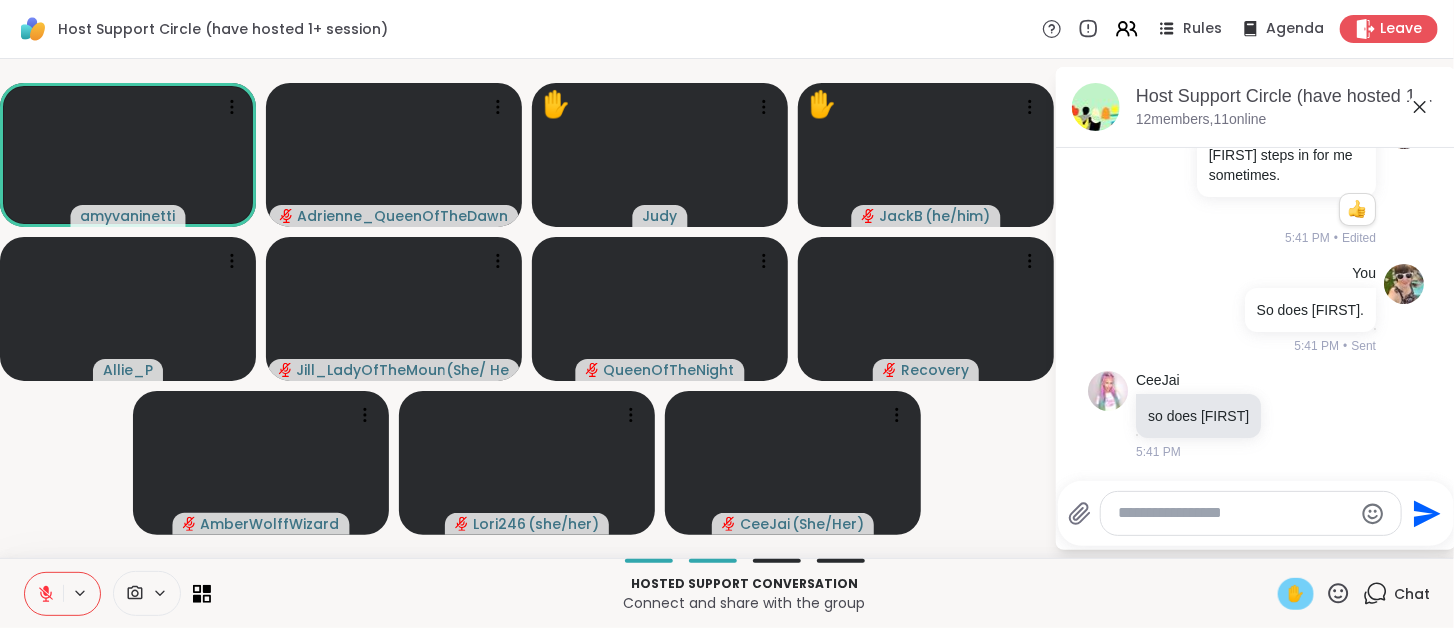 click on "✋" at bounding box center (1296, 594) 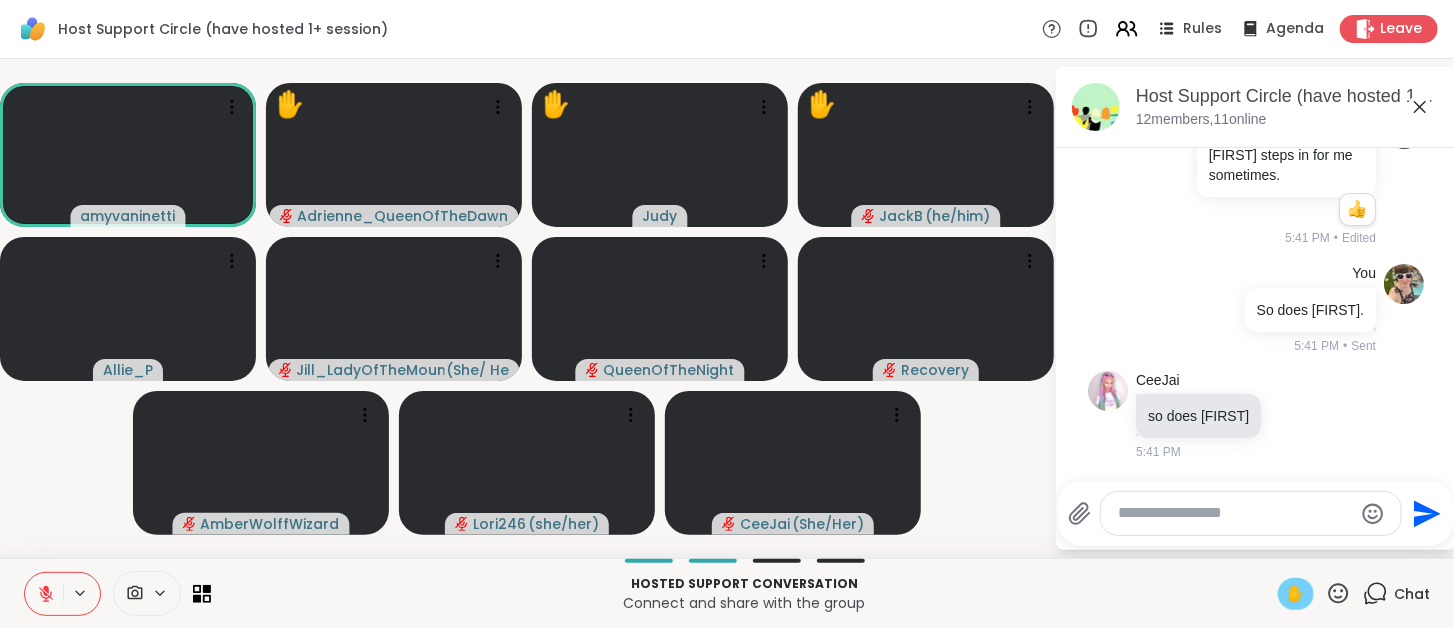 click on "✋" at bounding box center (1296, 594) 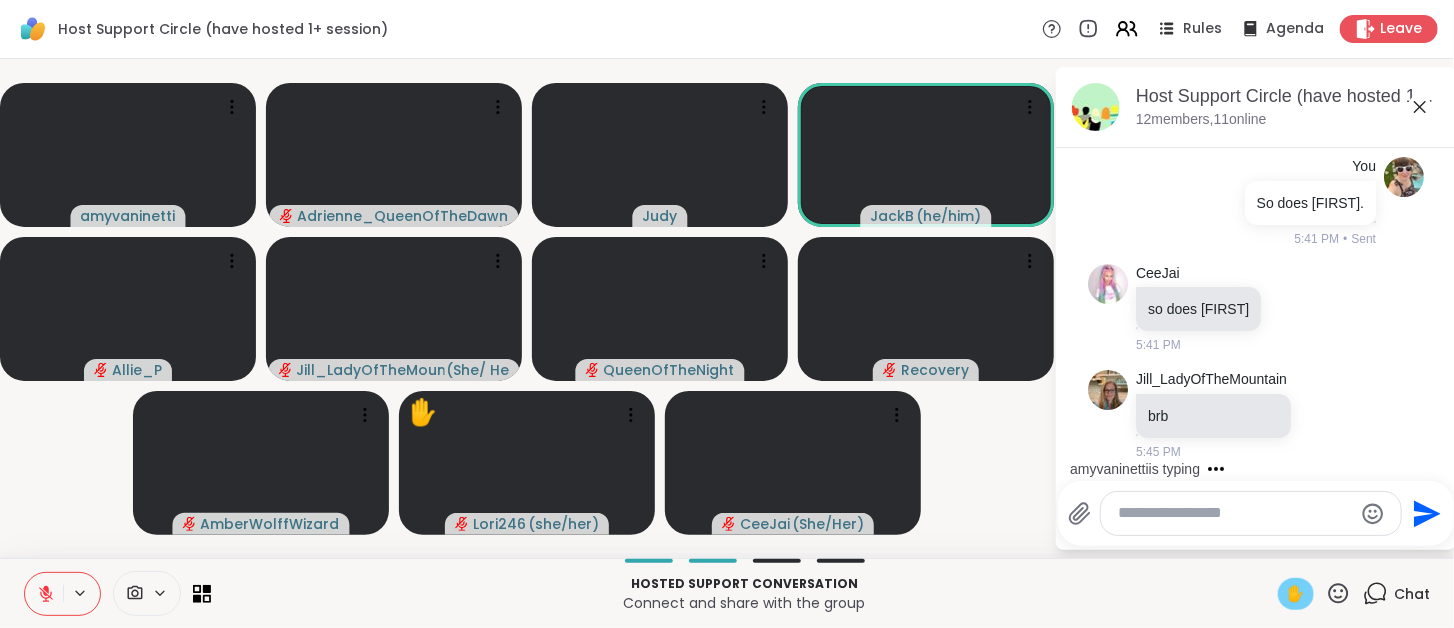 scroll, scrollTop: 2035, scrollLeft: 0, axis: vertical 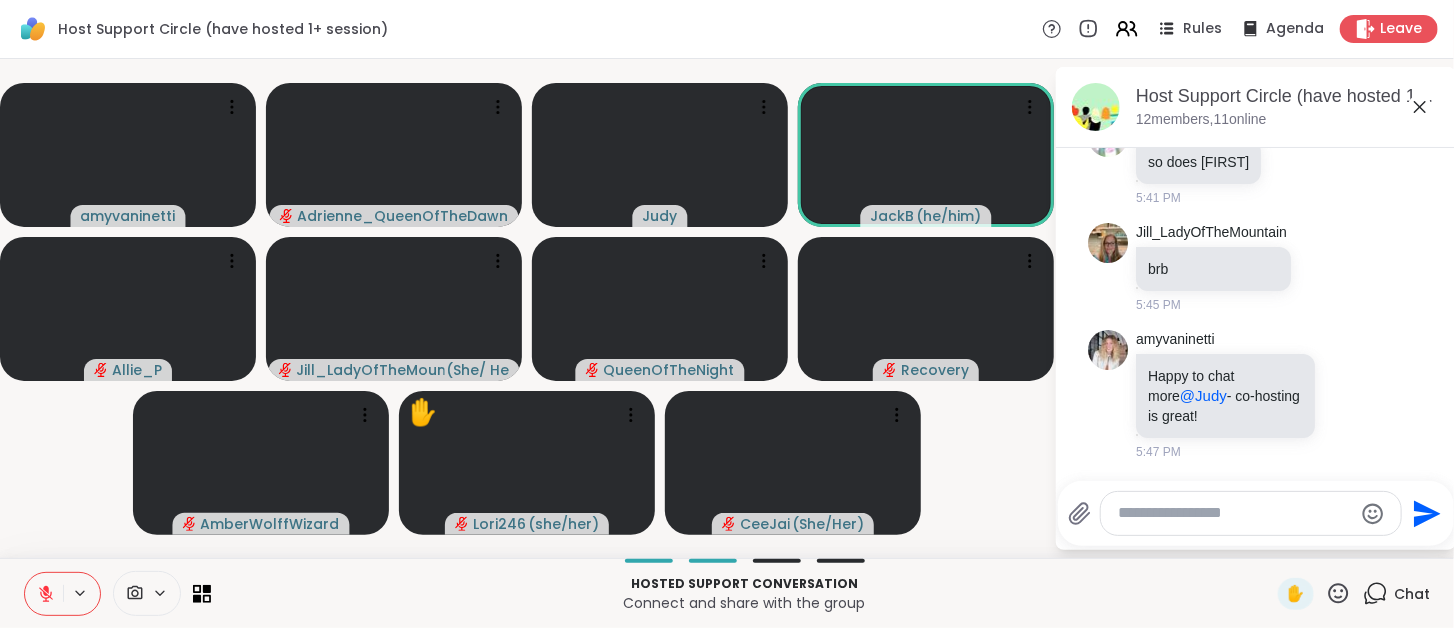 click at bounding box center [1235, 513] 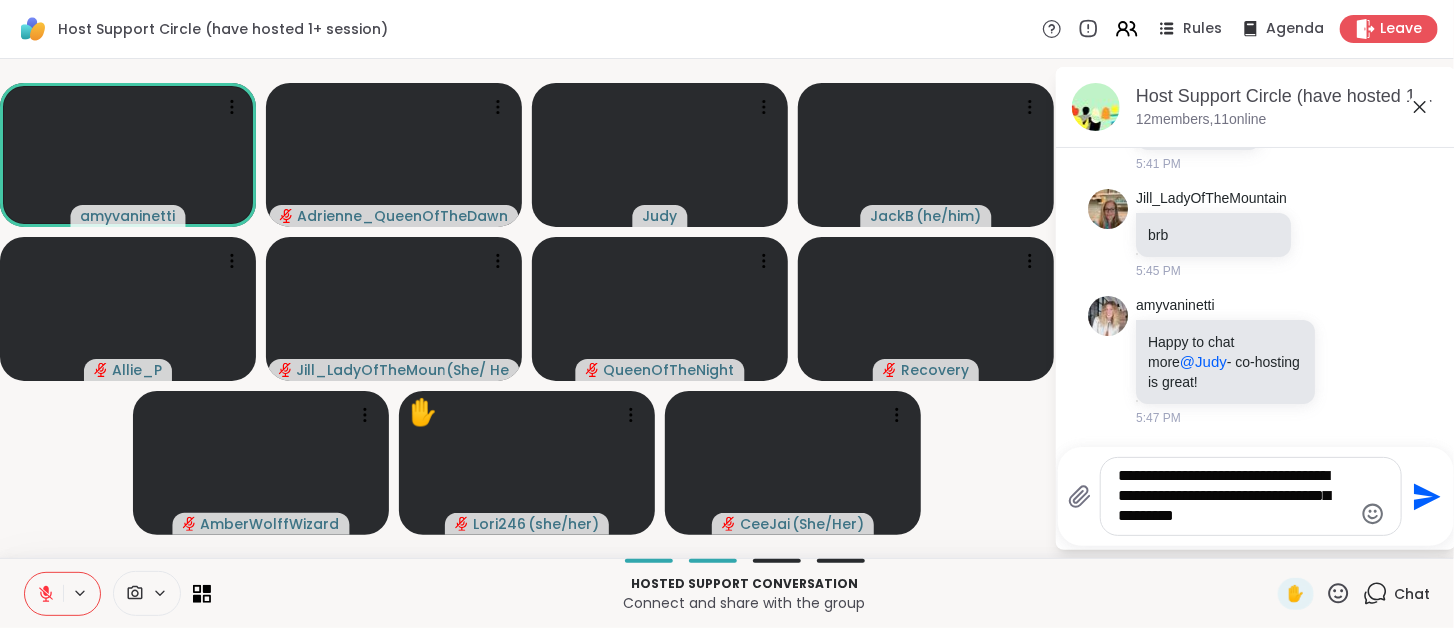type on "**********" 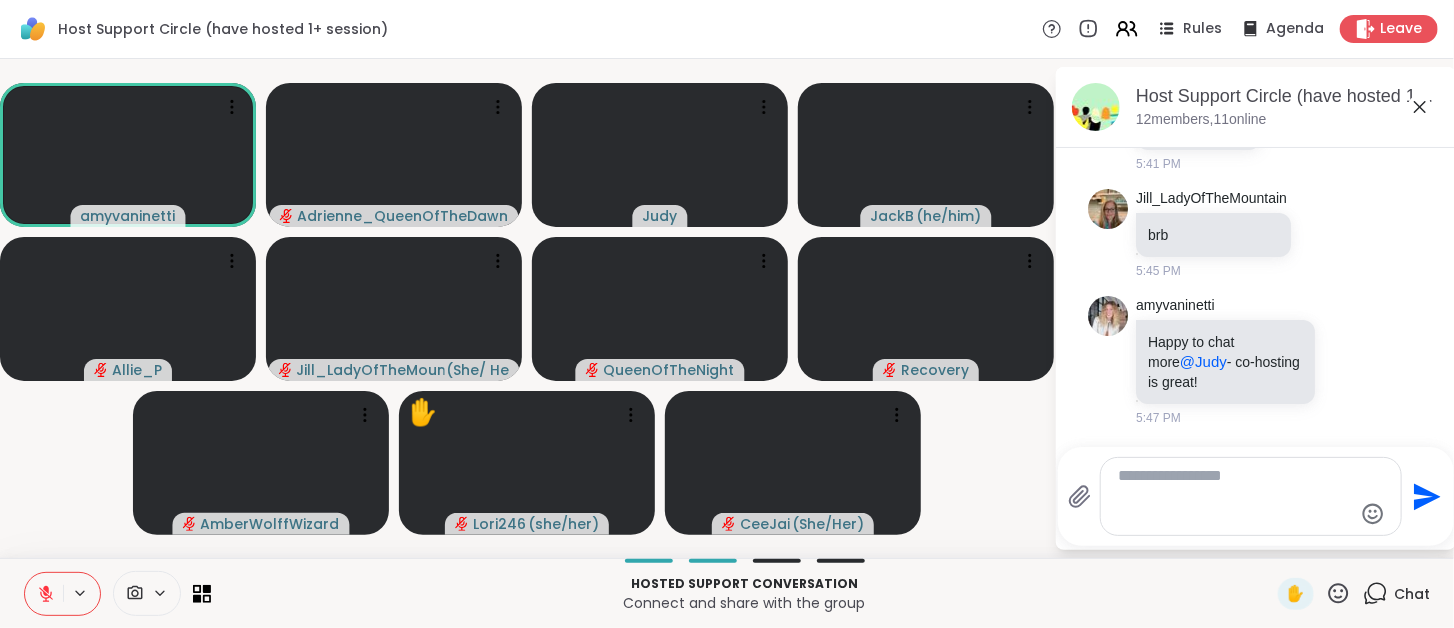 scroll, scrollTop: 2201, scrollLeft: 0, axis: vertical 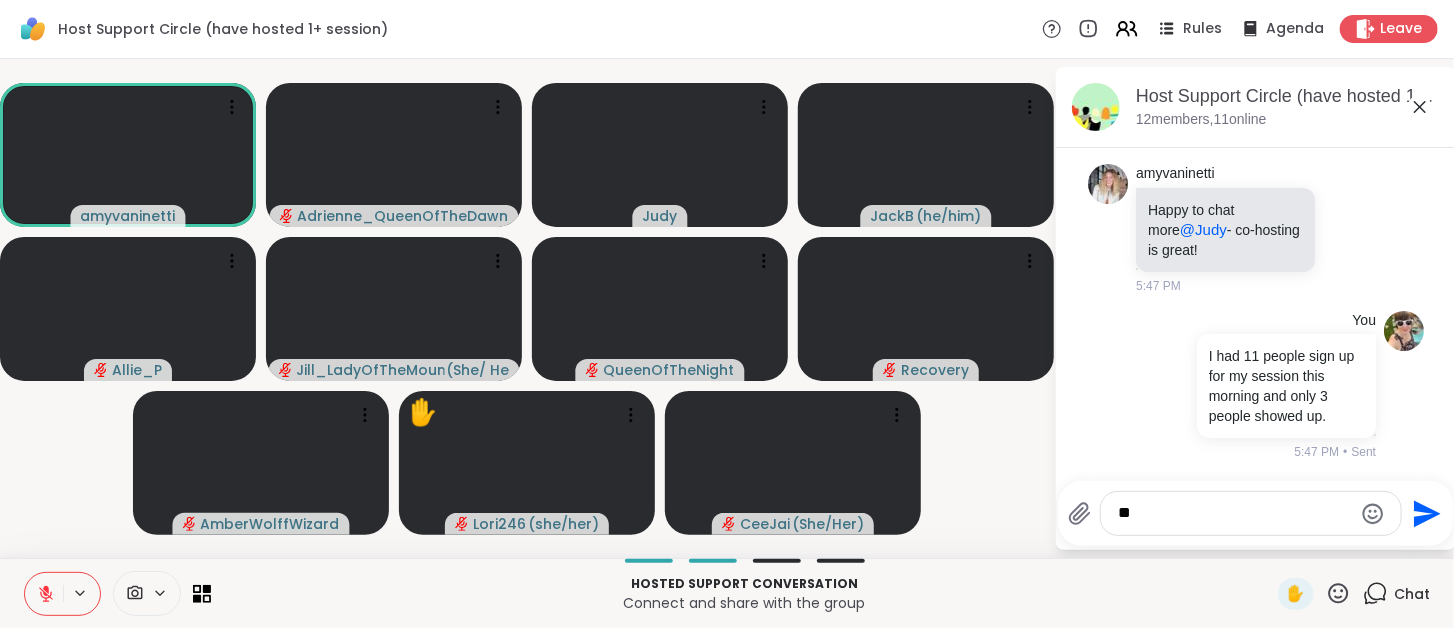 type on "*" 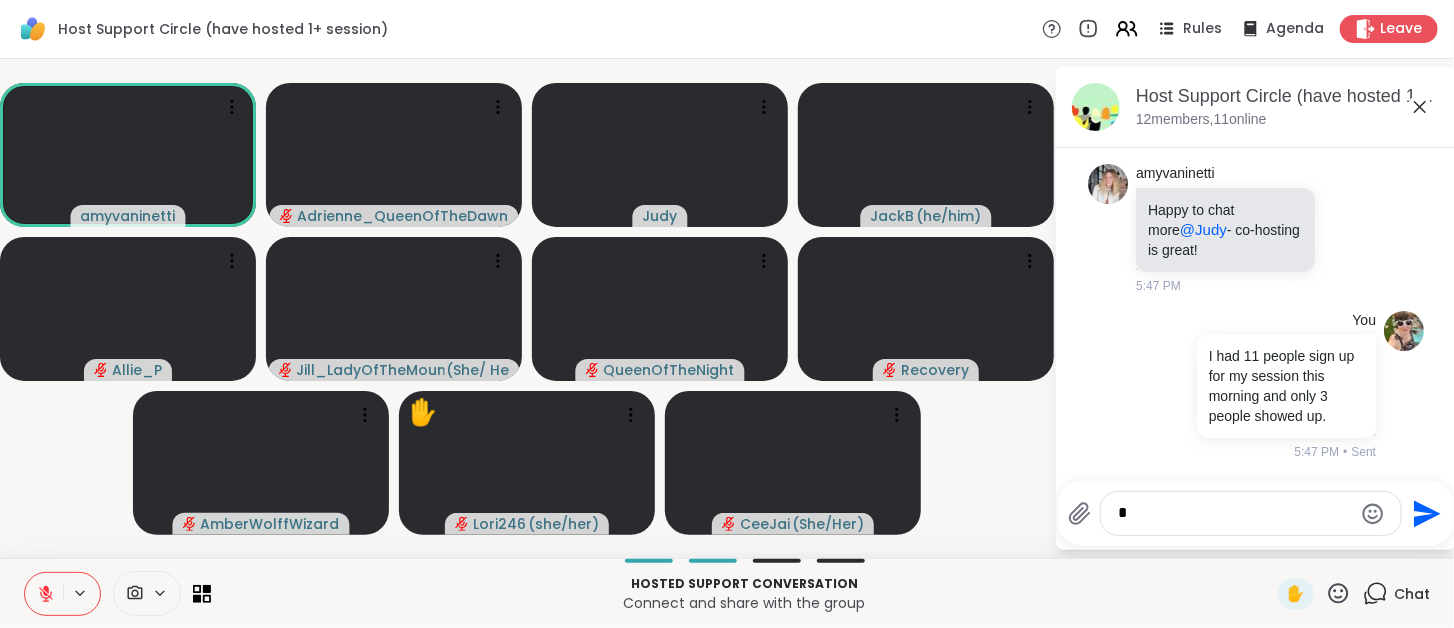 type 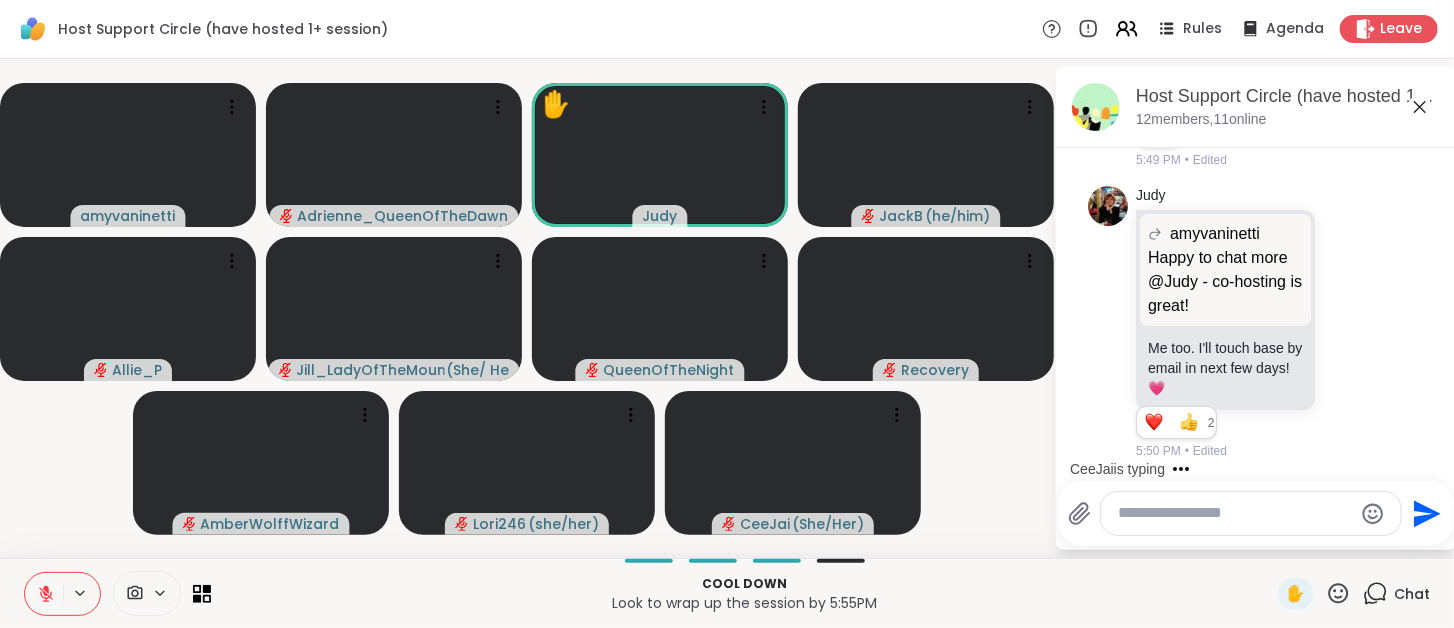 scroll, scrollTop: 3208, scrollLeft: 0, axis: vertical 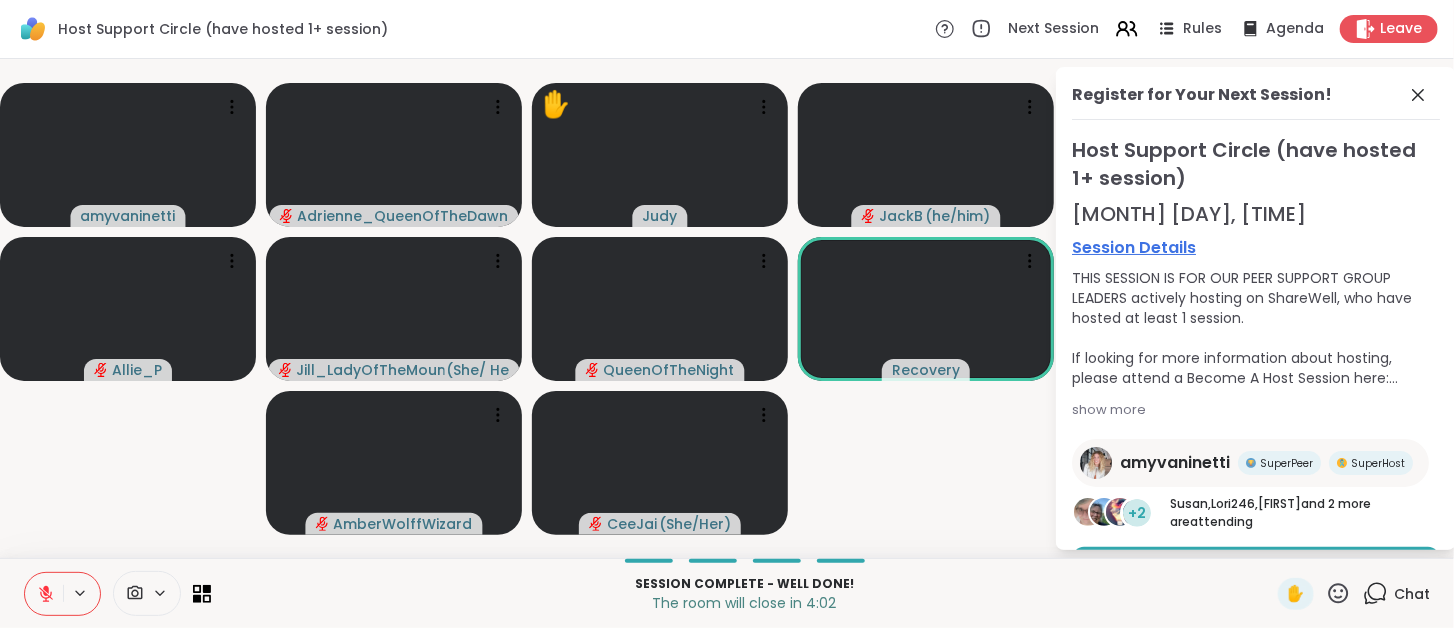 click 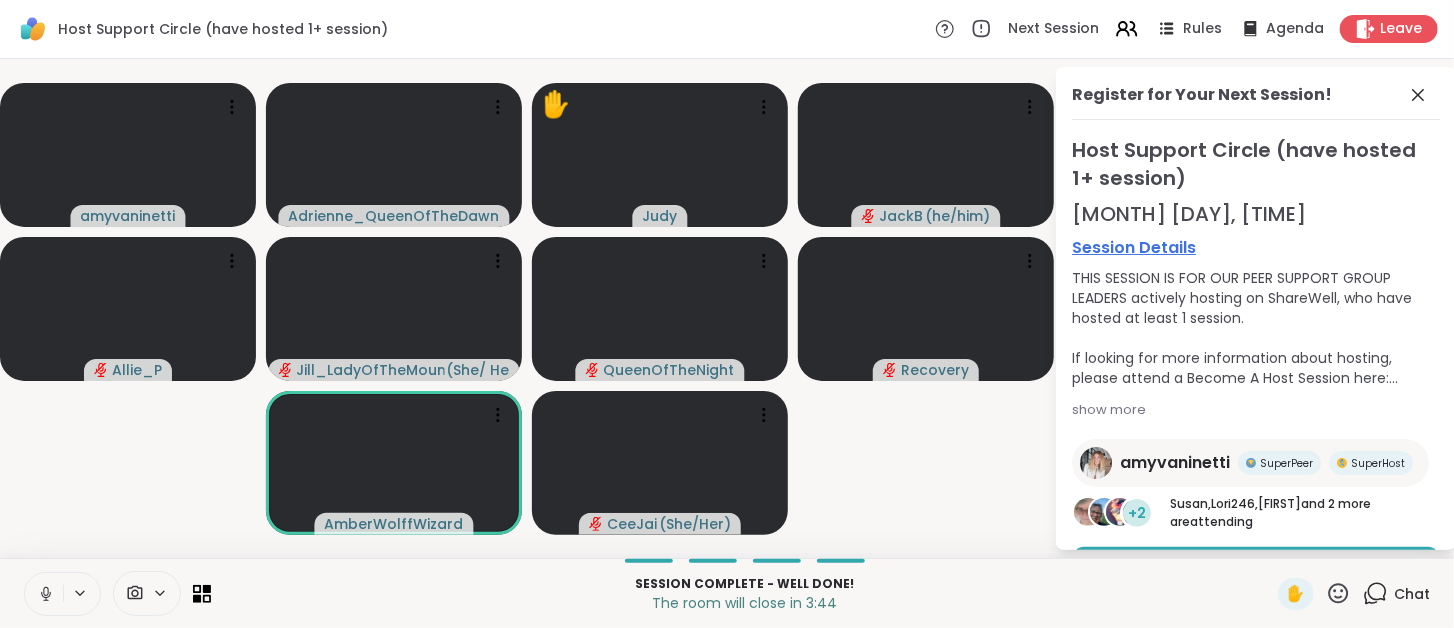 click 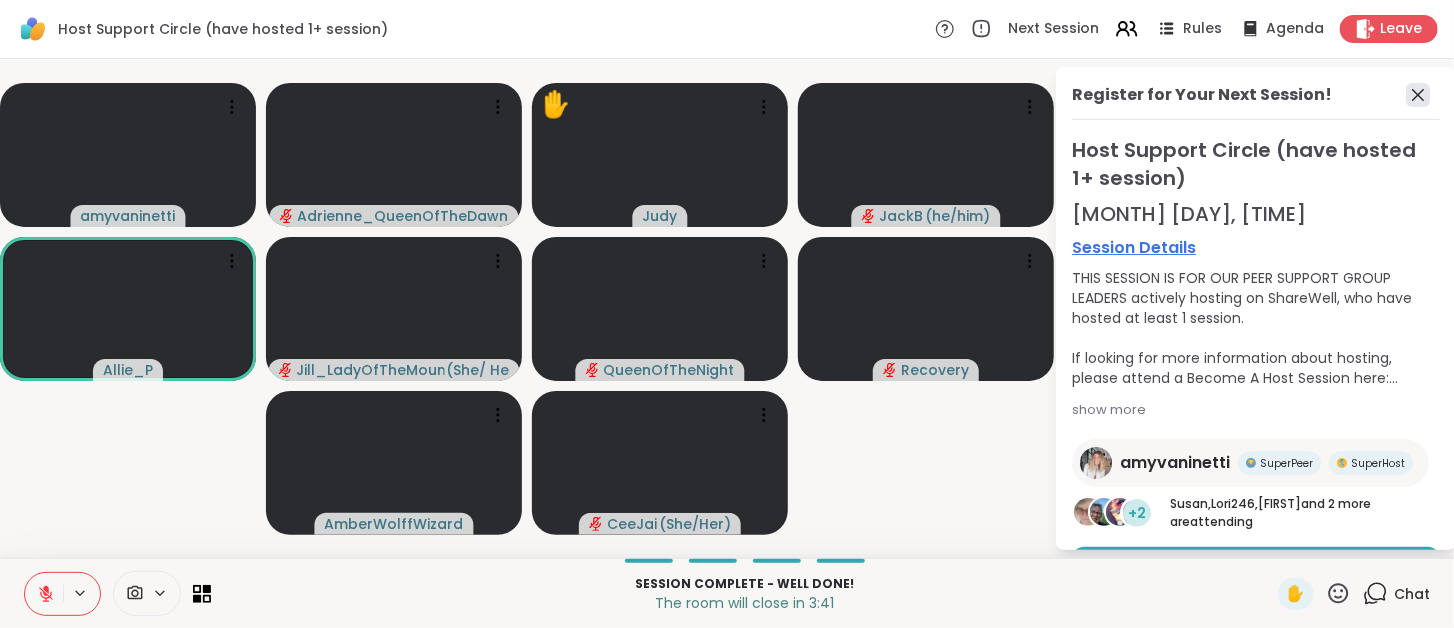 click 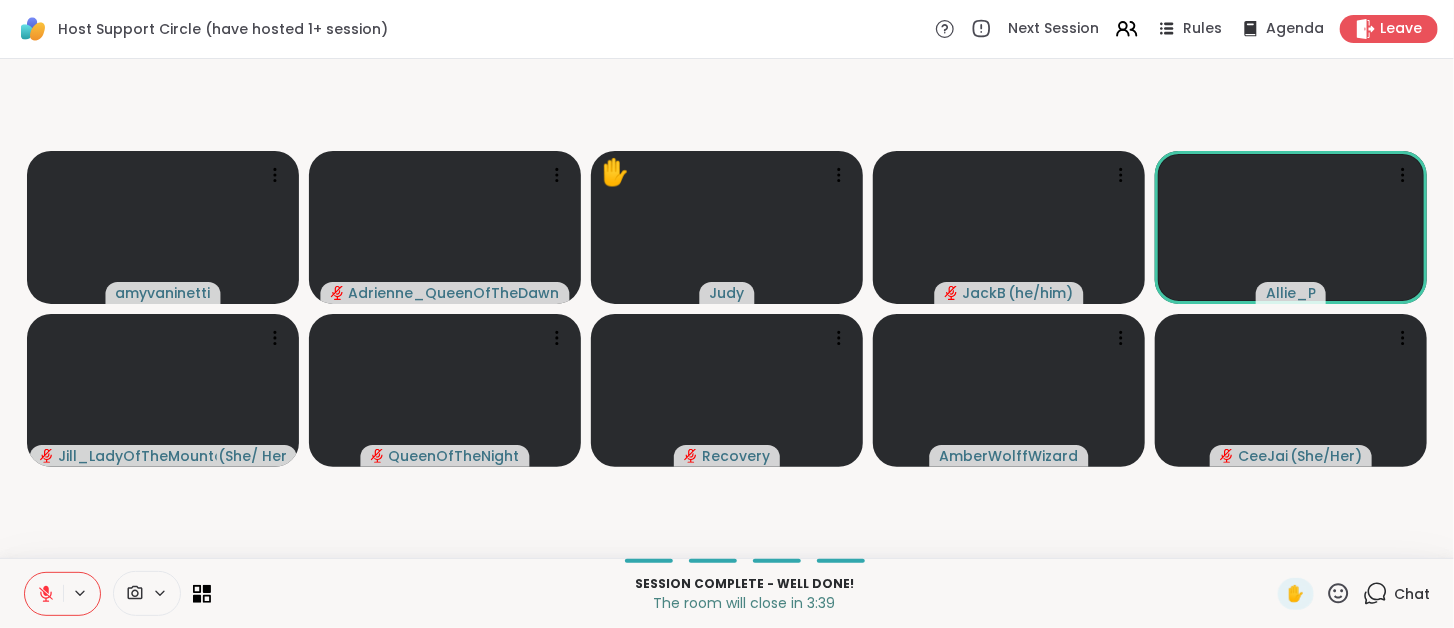 click on "Chat" at bounding box center (1412, 594) 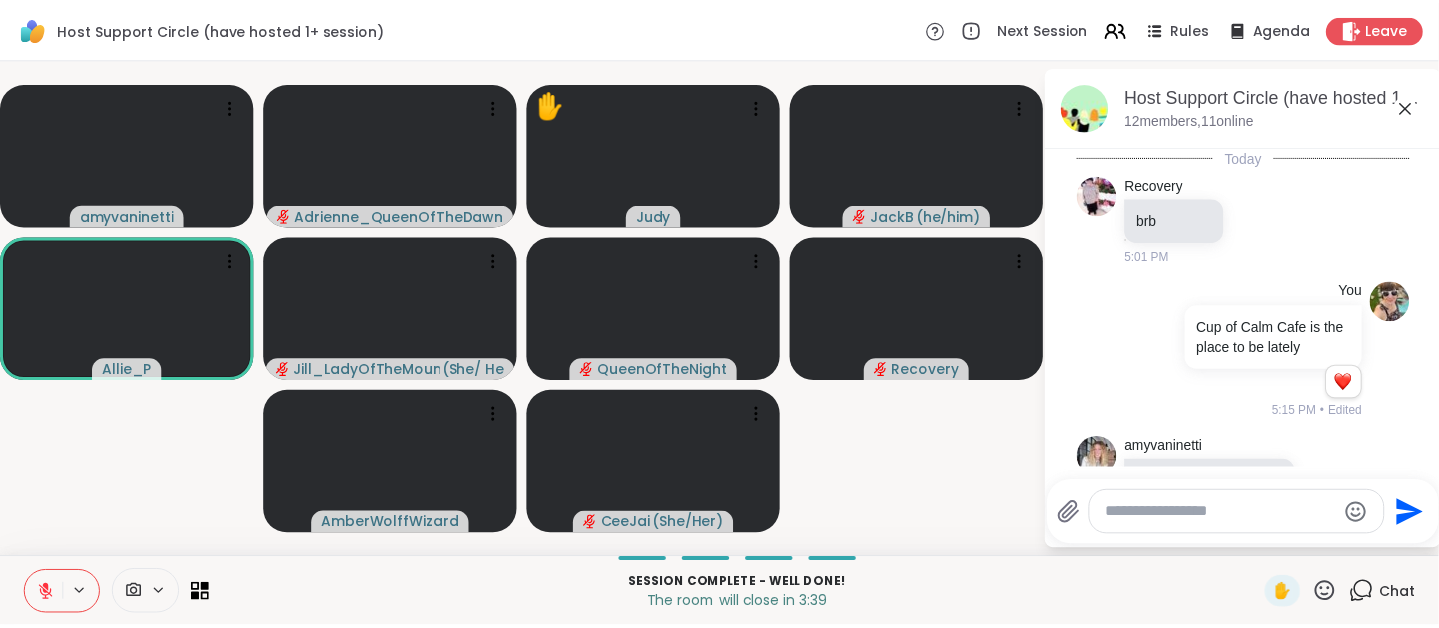 scroll, scrollTop: 3237, scrollLeft: 0, axis: vertical 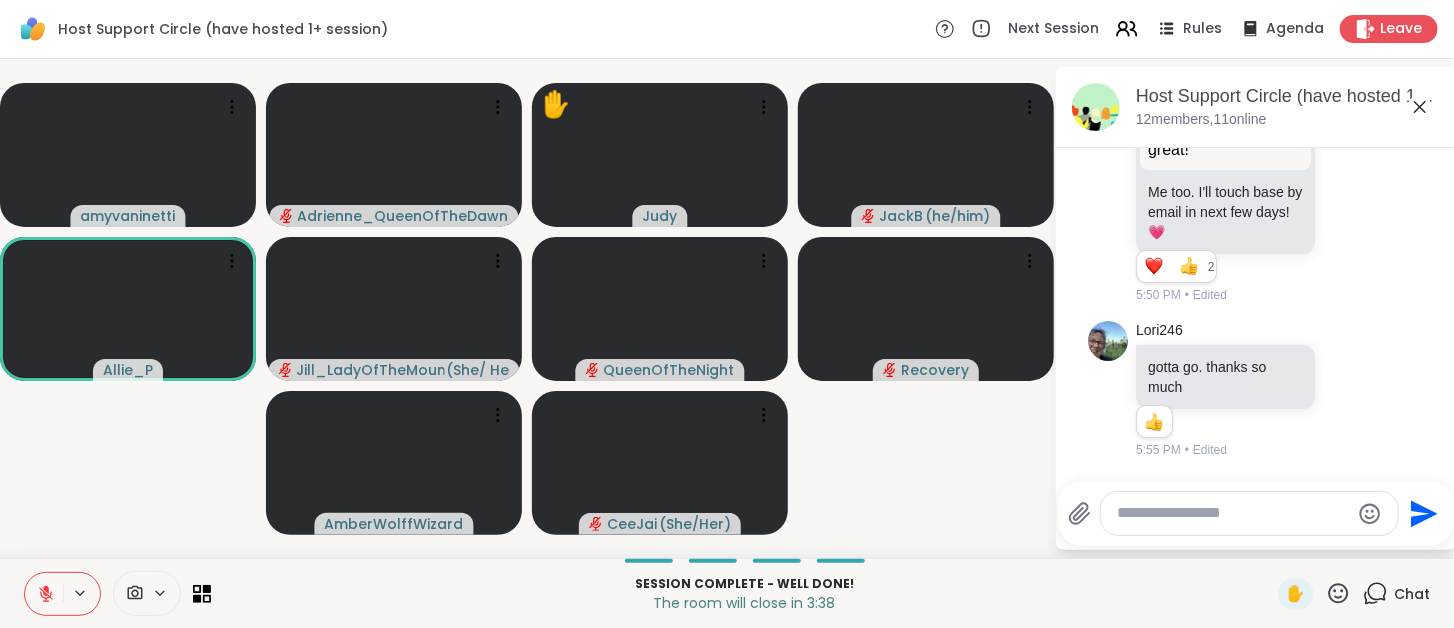 click at bounding box center [1233, 513] 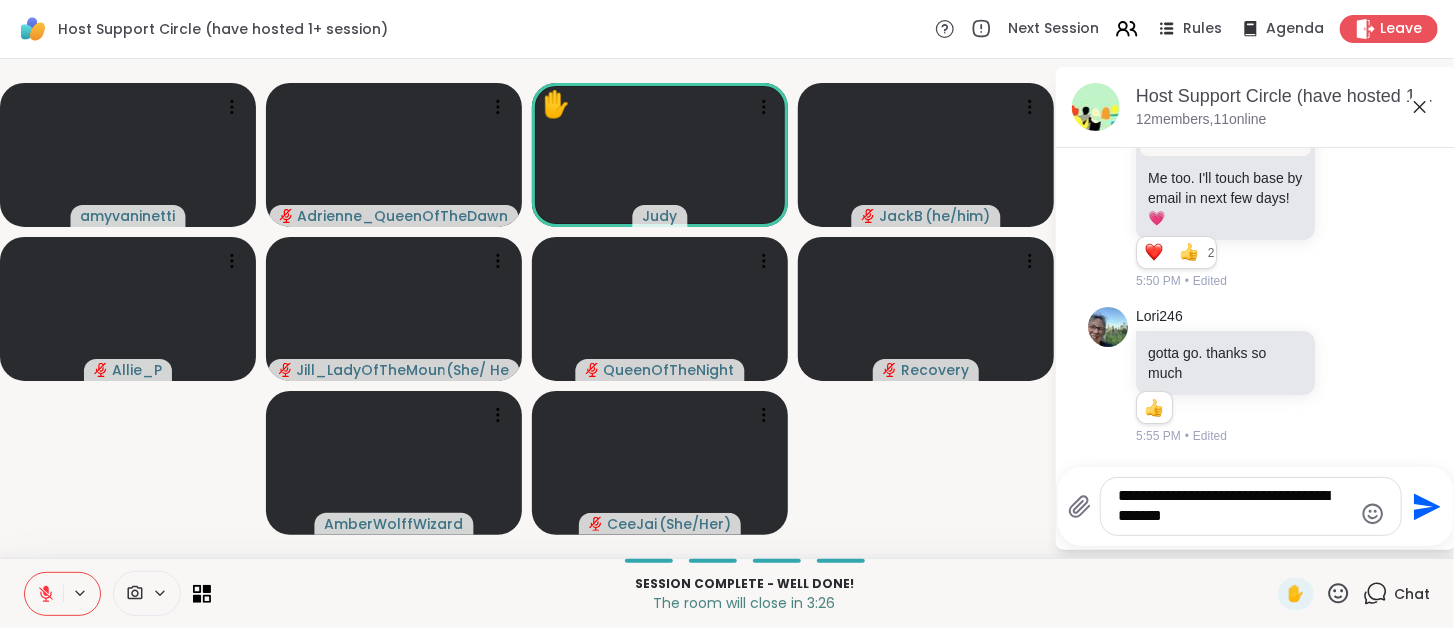 type on "**********" 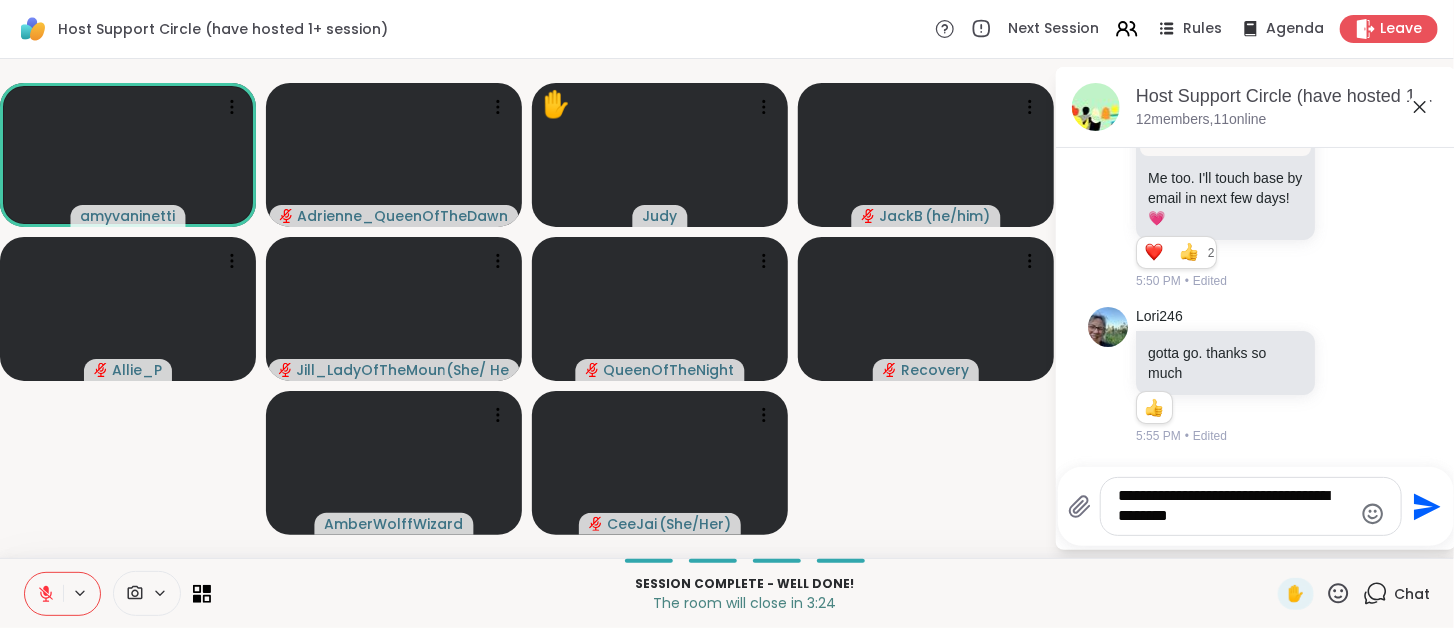 drag, startPoint x: 1204, startPoint y: 503, endPoint x: 1190, endPoint y: 520, distance: 22.022715 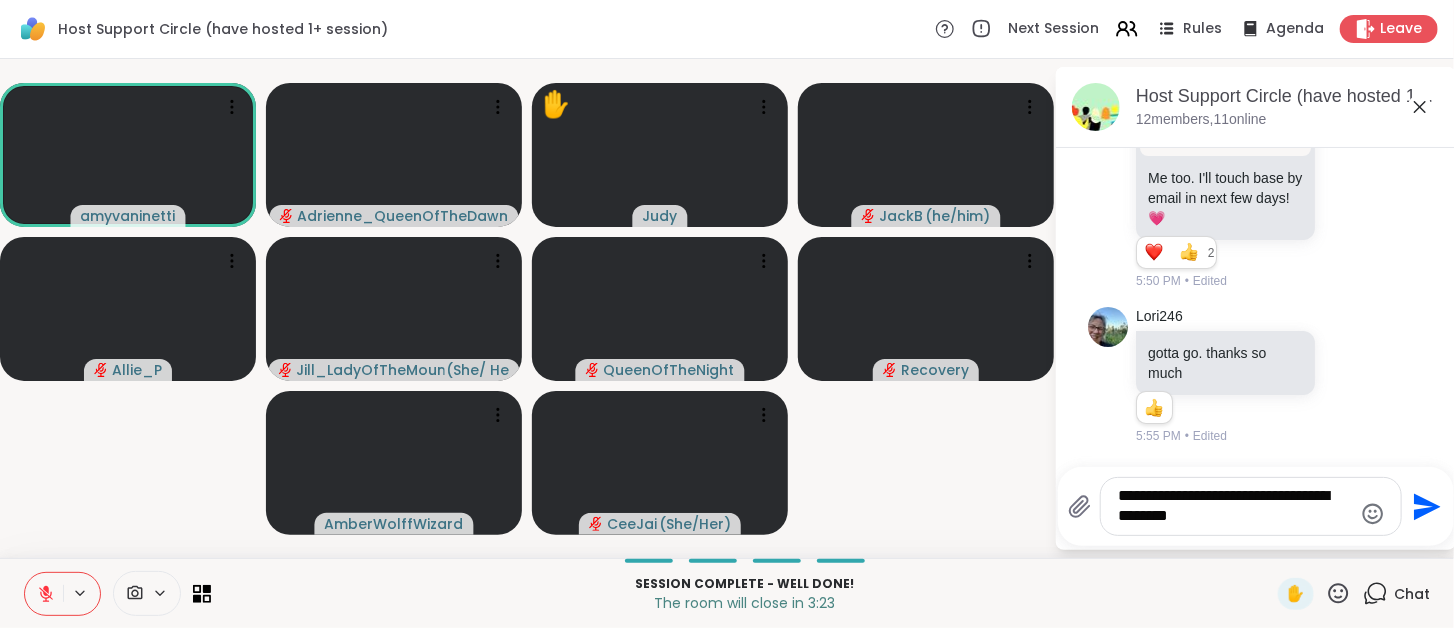 click on "**********" at bounding box center (1235, 506) 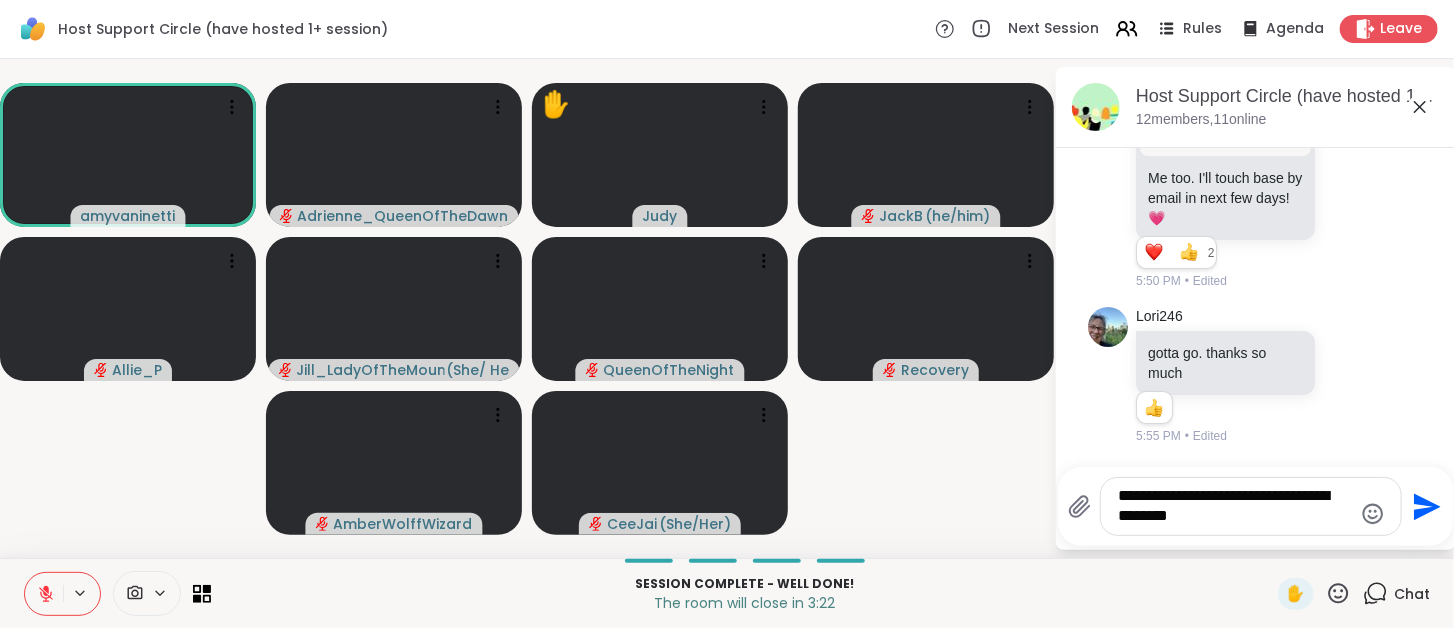 type 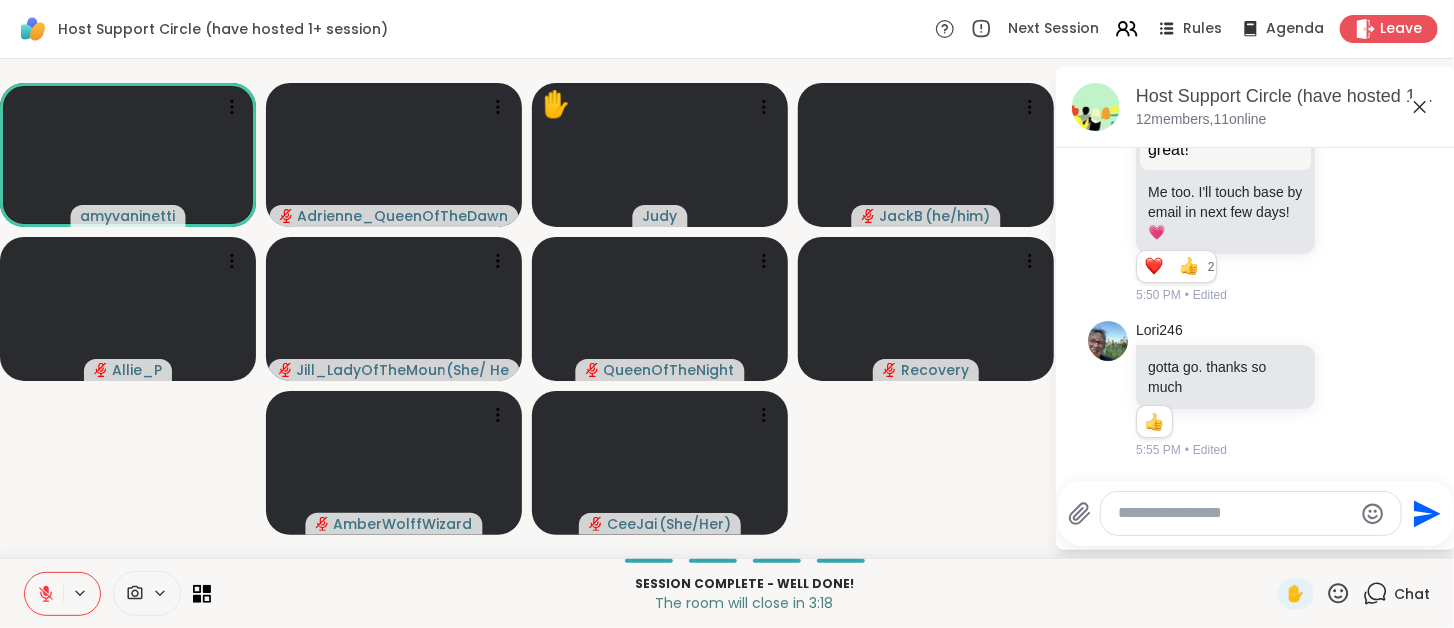 click 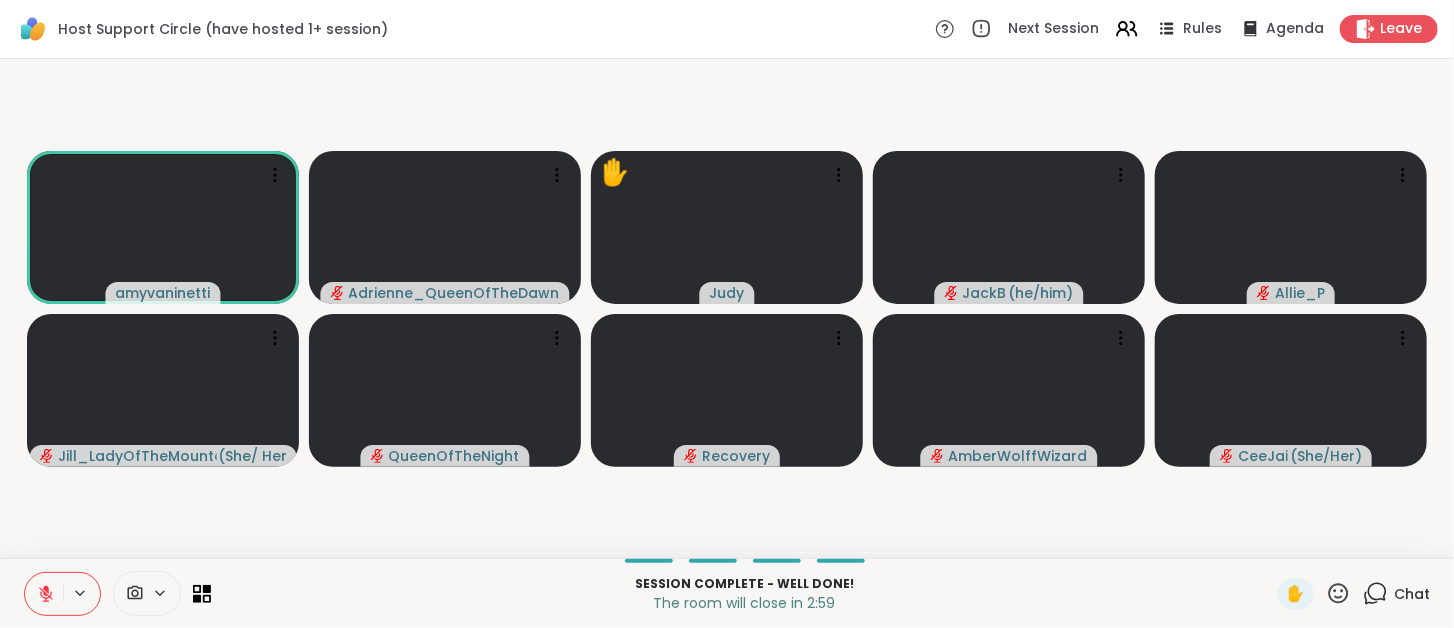 click 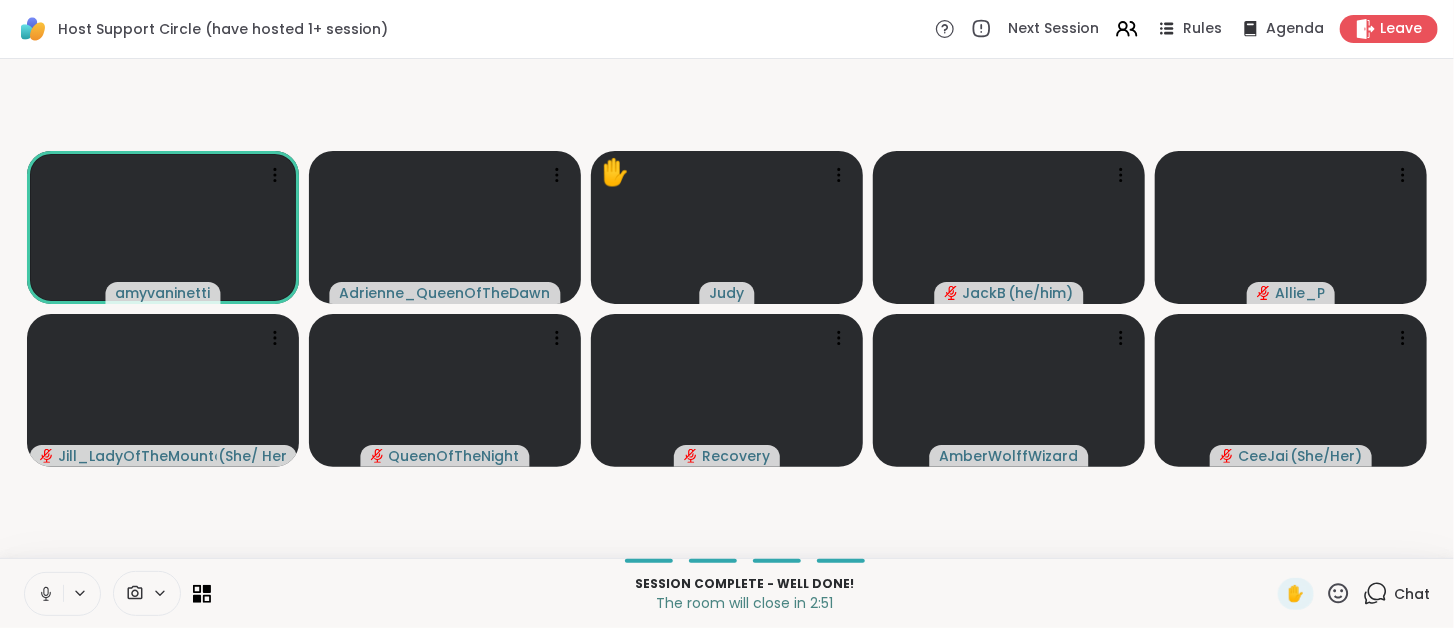 click 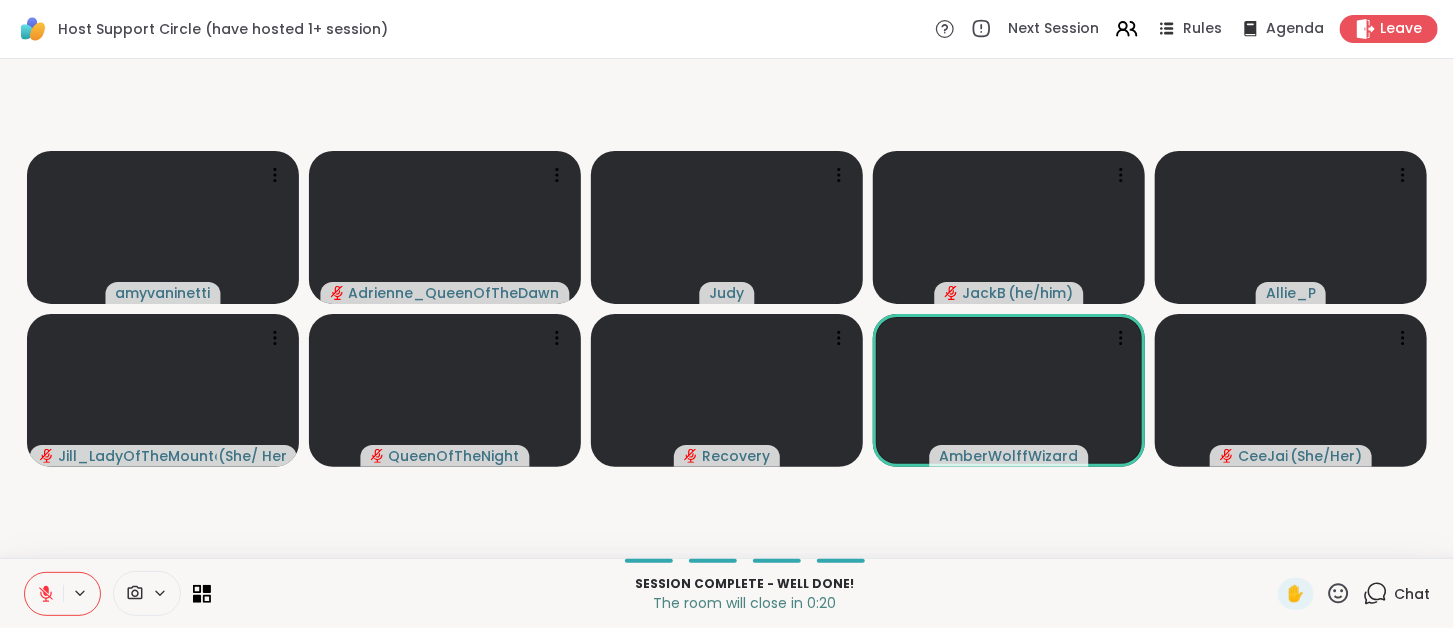 click 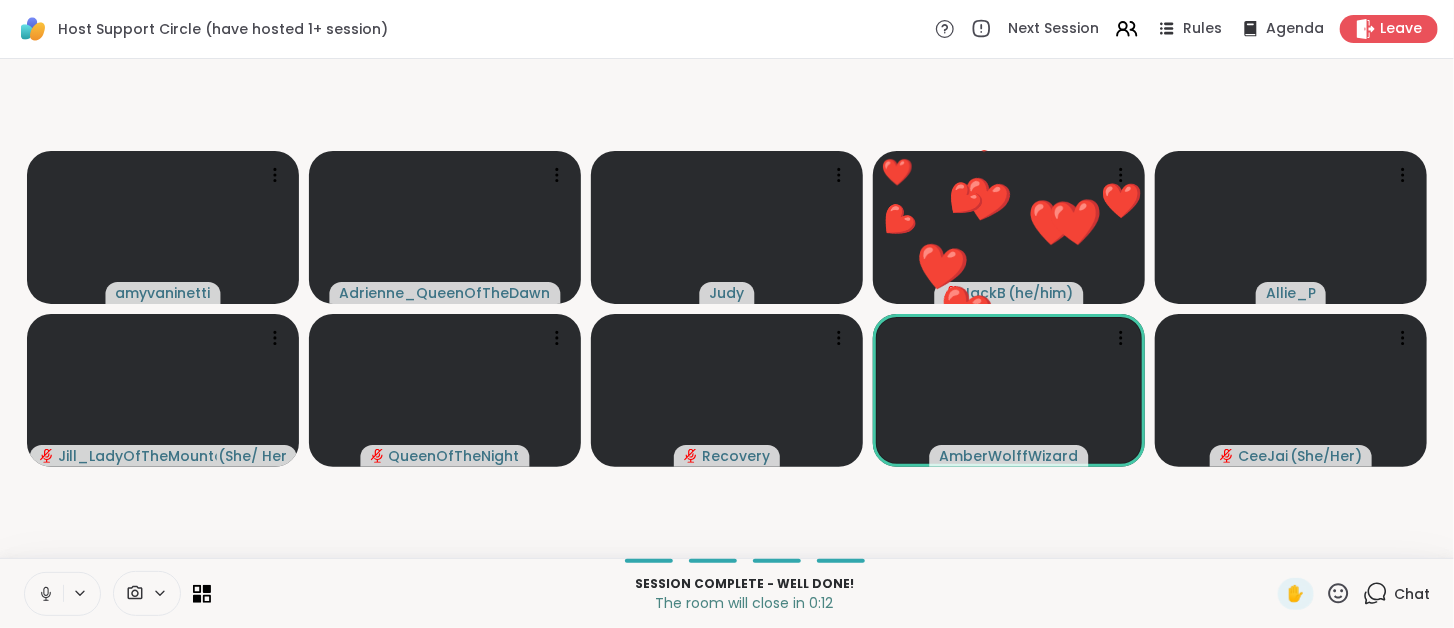 click 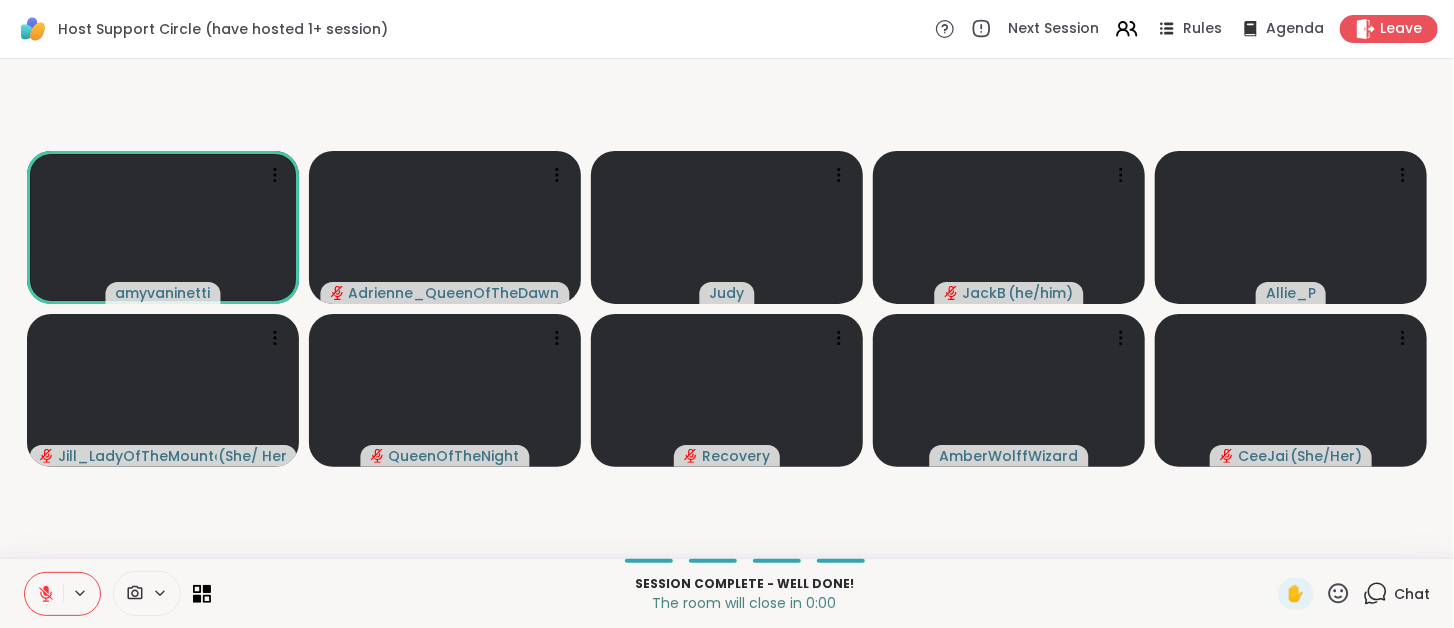 click 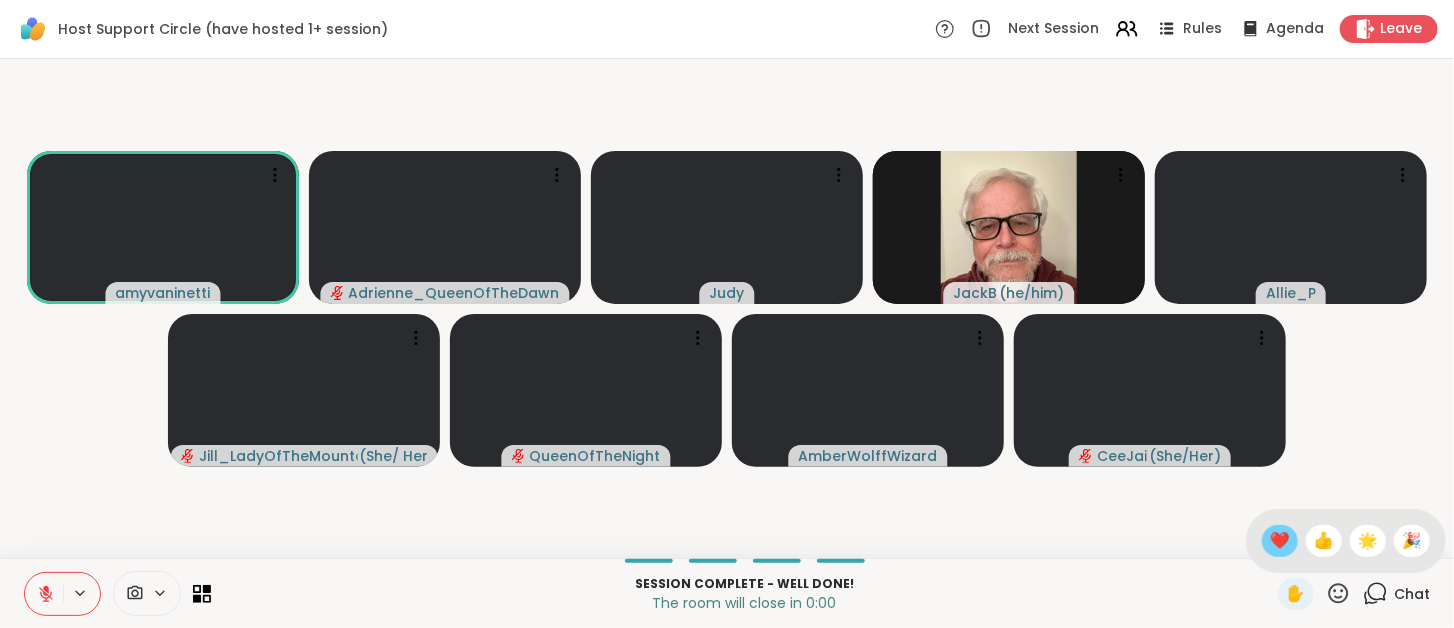 click on "❤️" at bounding box center (1280, 541) 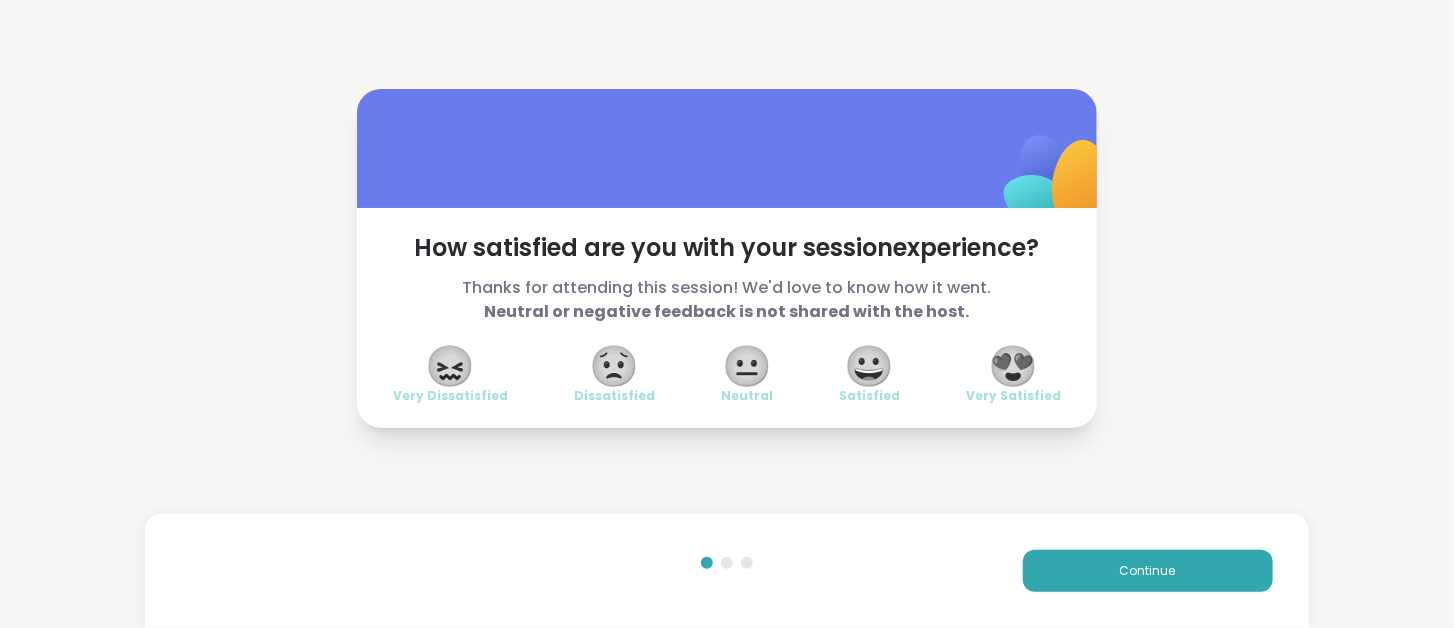 click on "😍" at bounding box center (1014, 366) 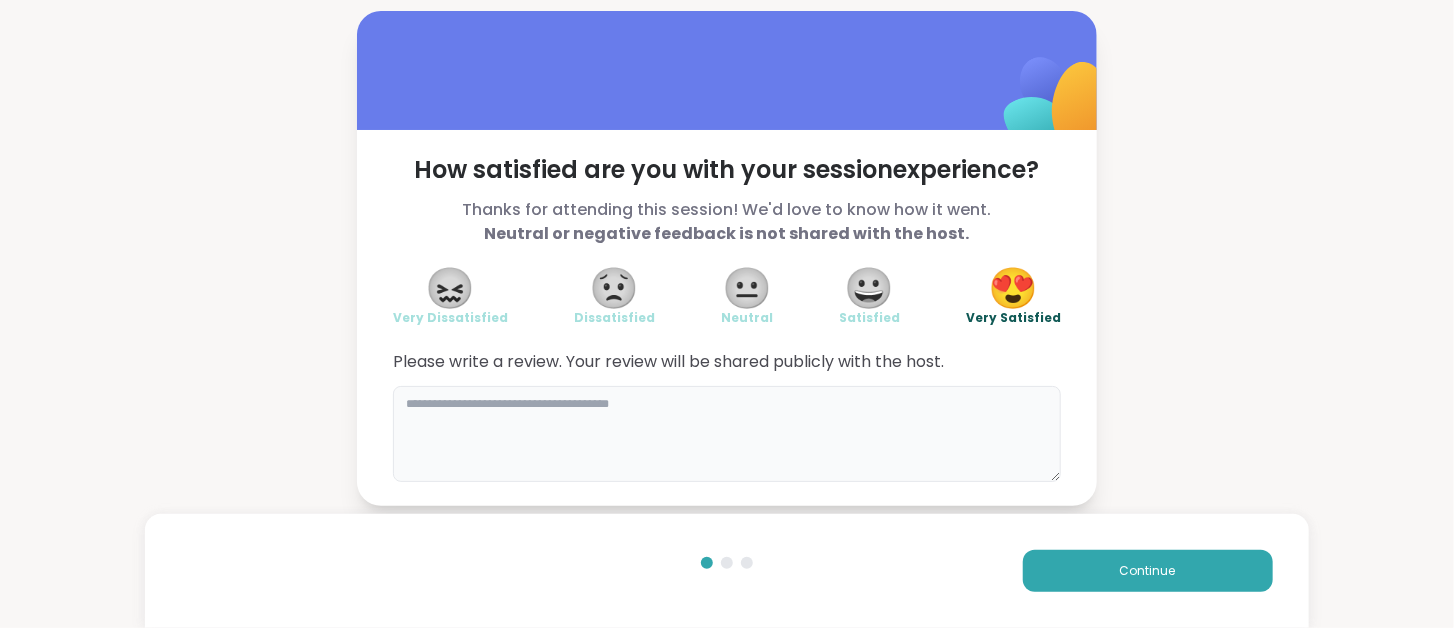 click at bounding box center [727, 434] 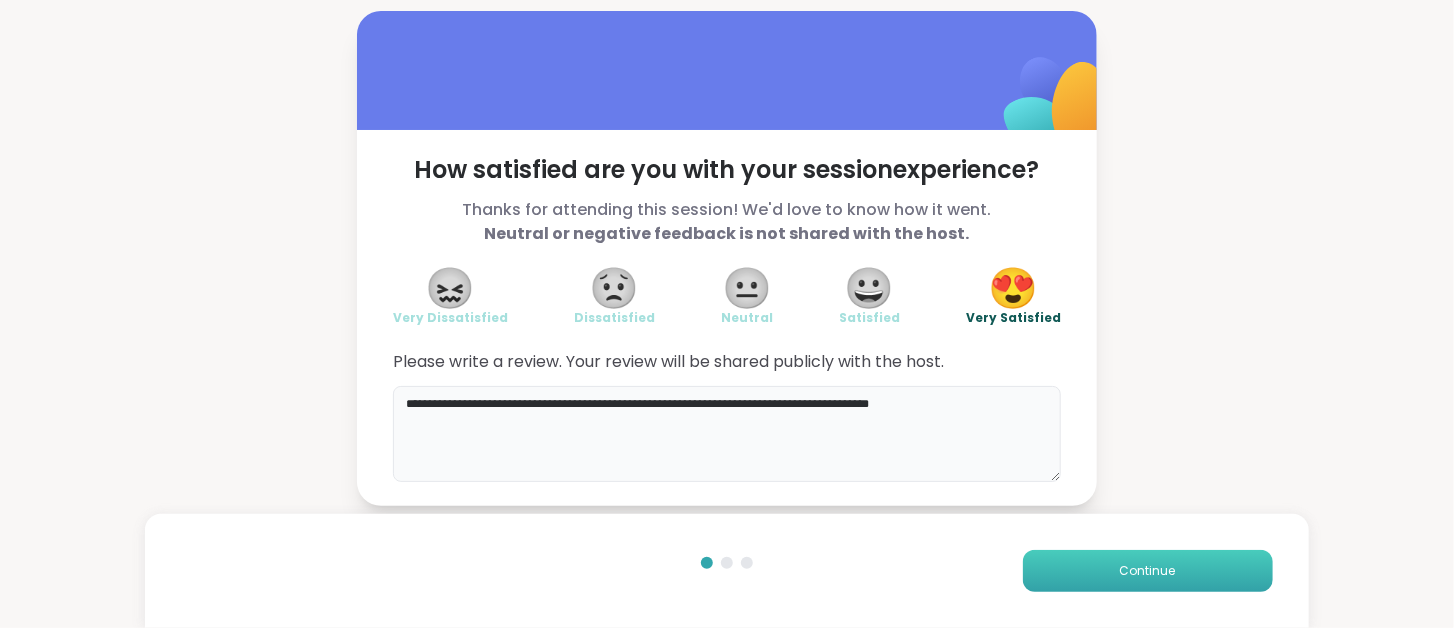 type on "**********" 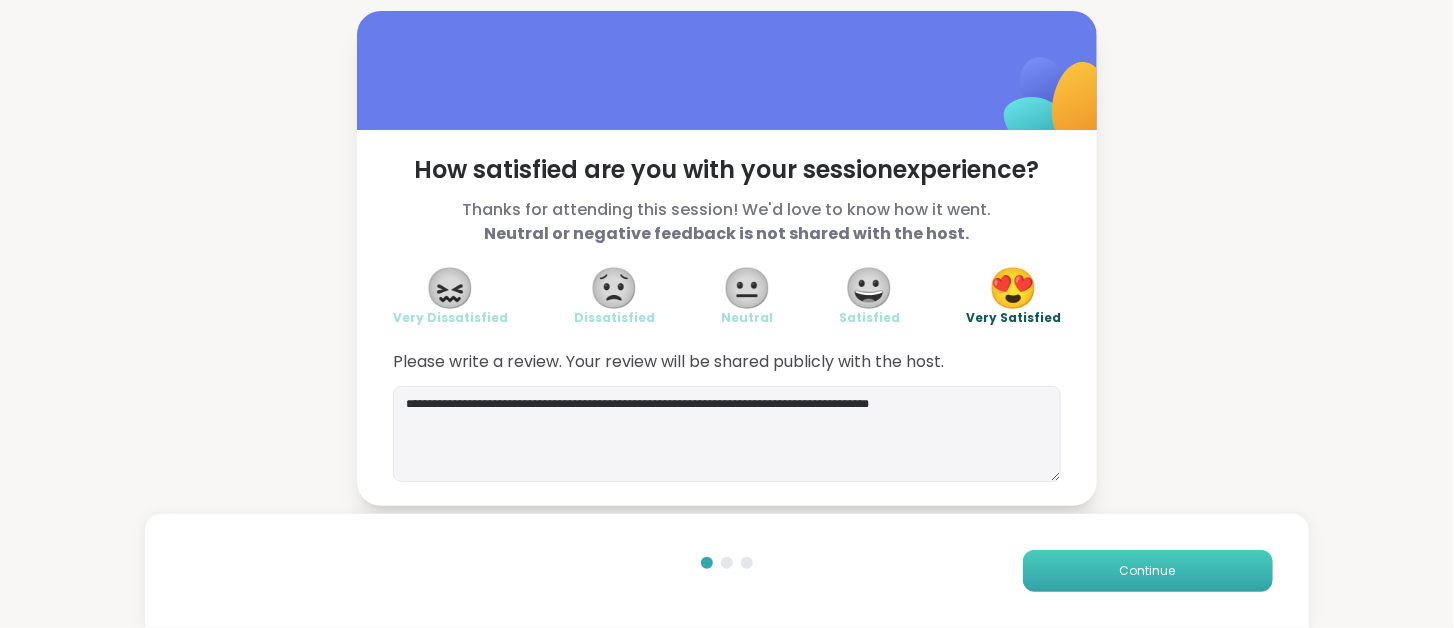 click on "Continue" at bounding box center [1148, 571] 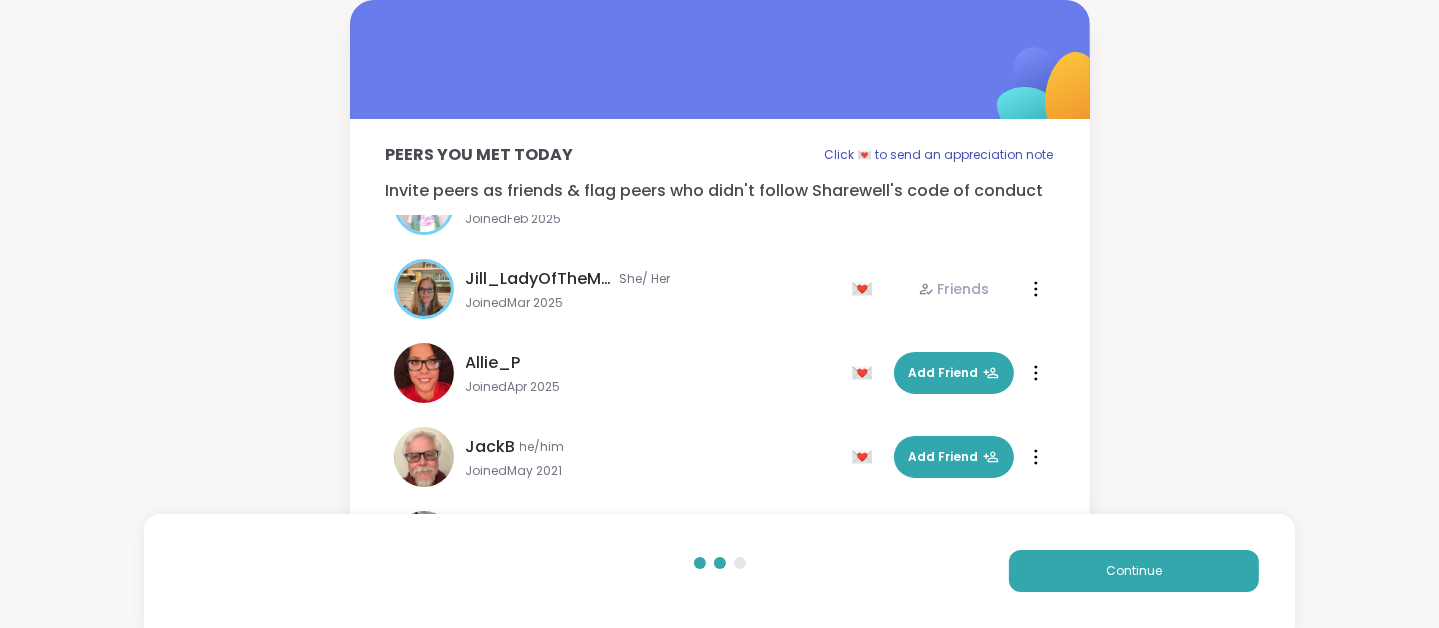 scroll, scrollTop: 480, scrollLeft: 0, axis: vertical 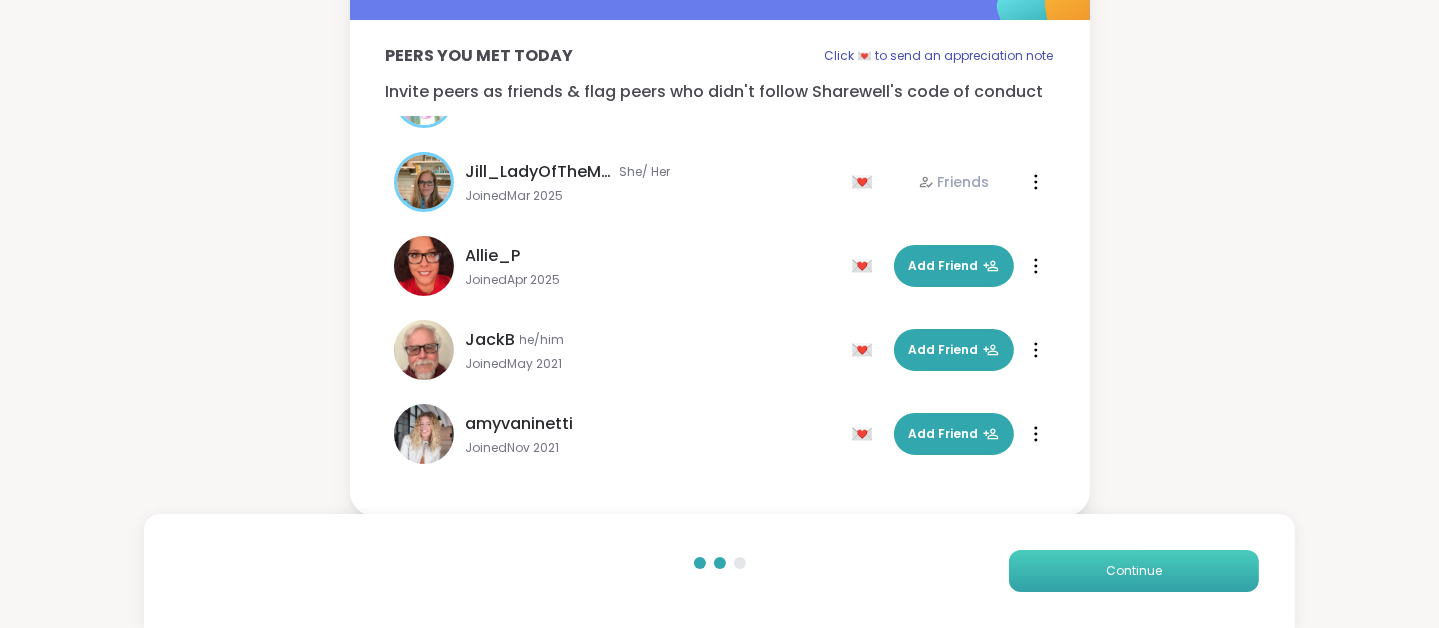 click on "Continue" at bounding box center (1134, 571) 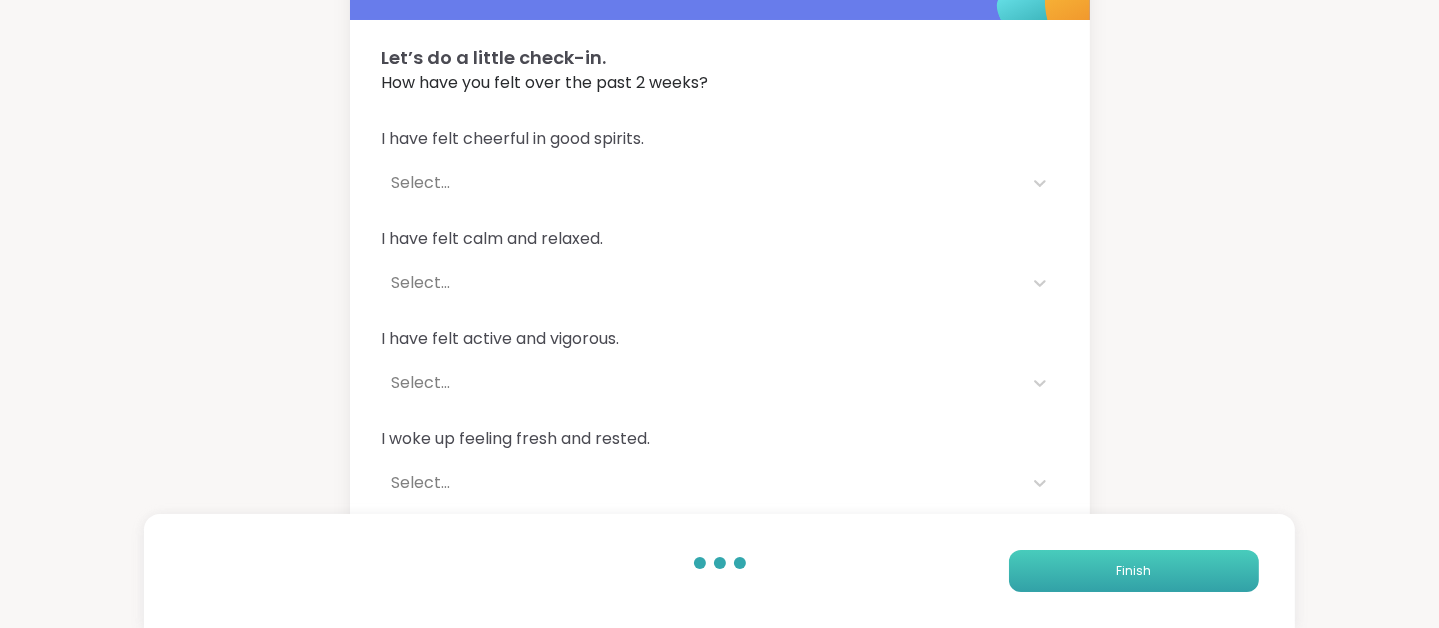 click on "Finish" at bounding box center [1134, 571] 